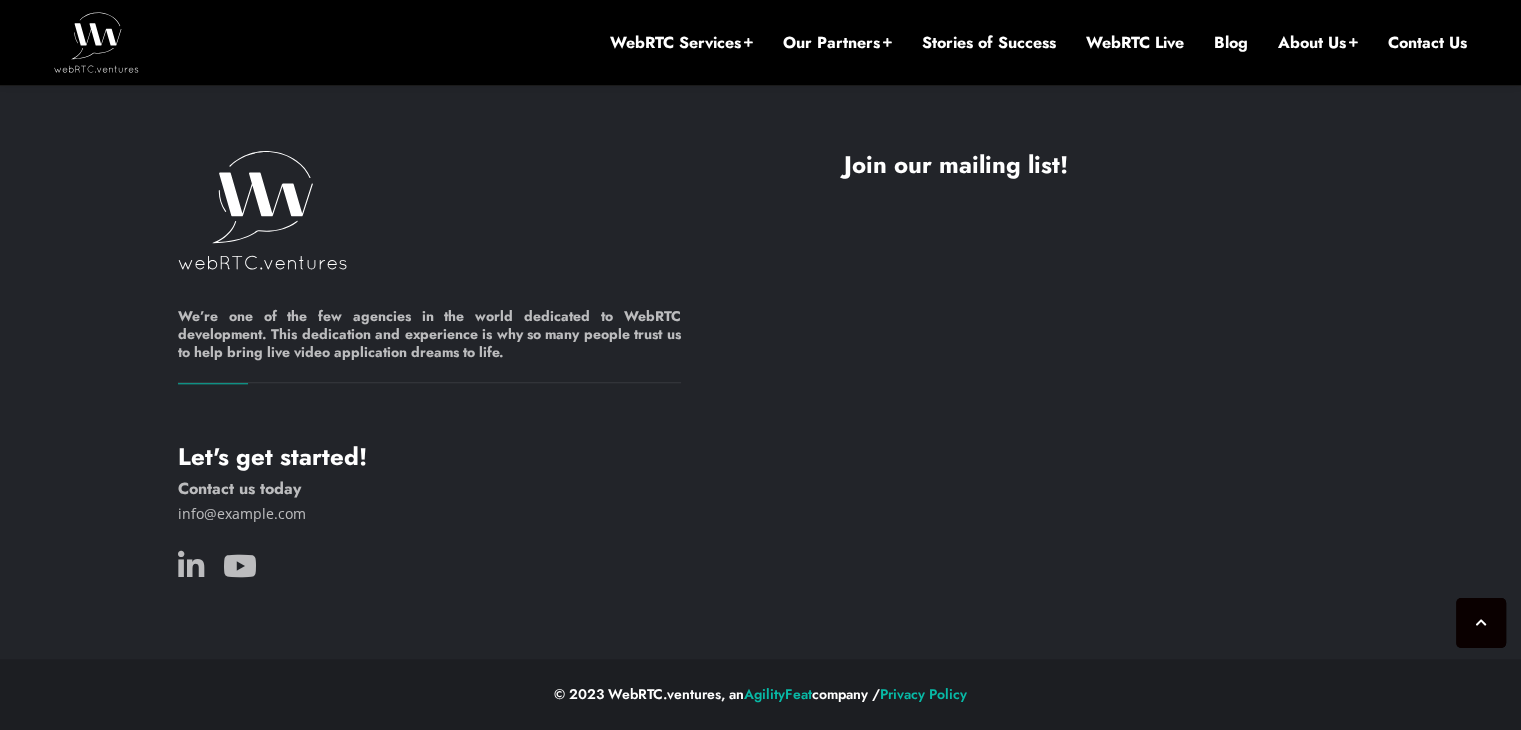 scroll, scrollTop: 9414, scrollLeft: 0, axis: vertical 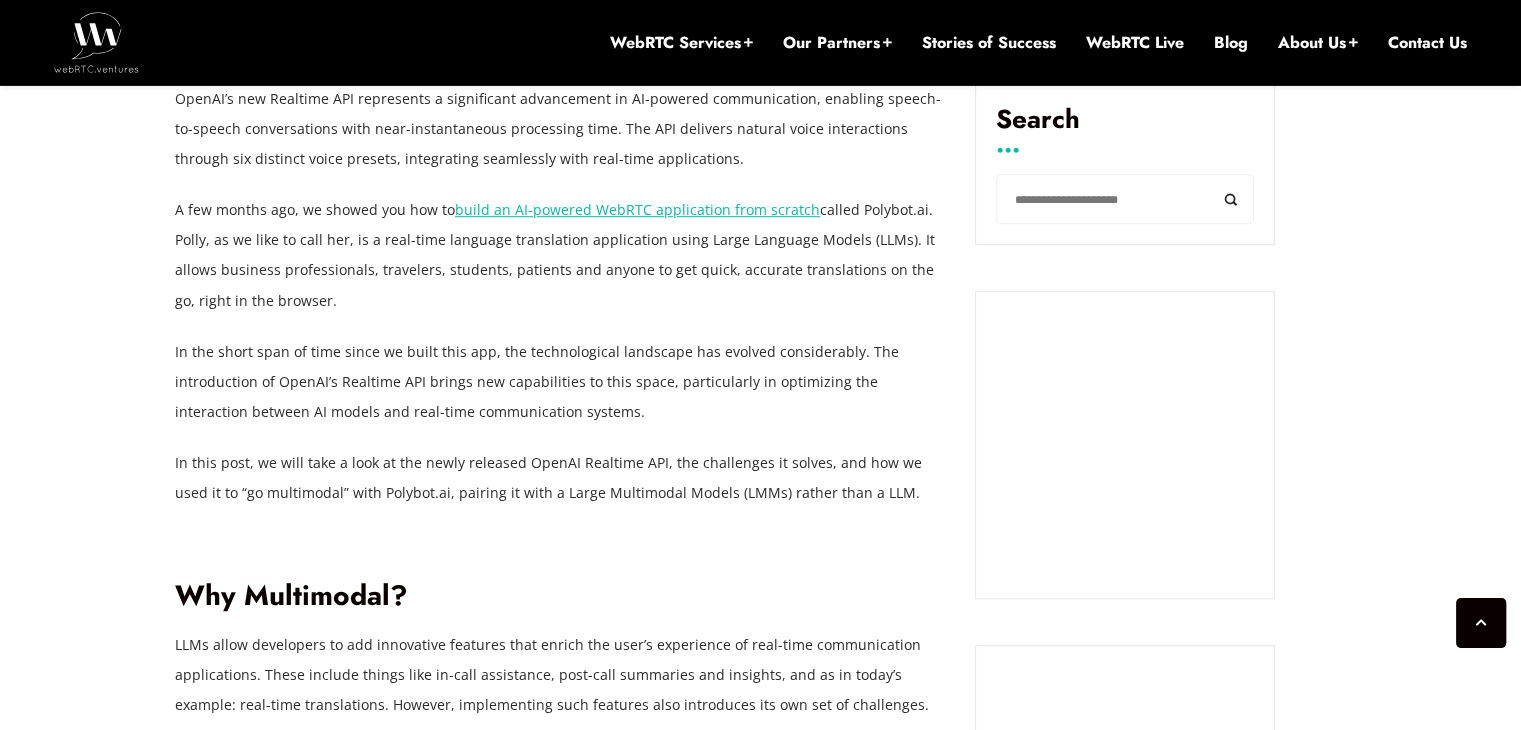 click on "October 11, 2024
Hector Zelaya Comments Off  on OpenAI’s Realtime API: AI Goes Multimodal
OpenAI’s new Realtime API represents a significant advancement in AI-powered communication, enabling speech-to-speech conversations with near-instantaneous processing time. The API delivers natural voice interactions through six distinct voice presets, integrating seamlessly with real-time applications.
A few months ago, we showed you how to  build an AI-powered WebRTC application from scratch  called Polybot.ai. Polly, as we like to call her, is a real-time language translation application using Large Language Models (LLMs). It allows business professionals, travelers, students, patients and anyone to get quick, accurate translations on the go, right in the browser.
Why Multimodal?
When integrating LLM-based features, developers need to perform the following steps:
Amazon Transcribe  or  Symbl.ai Streaming API" at bounding box center [760, 3715] 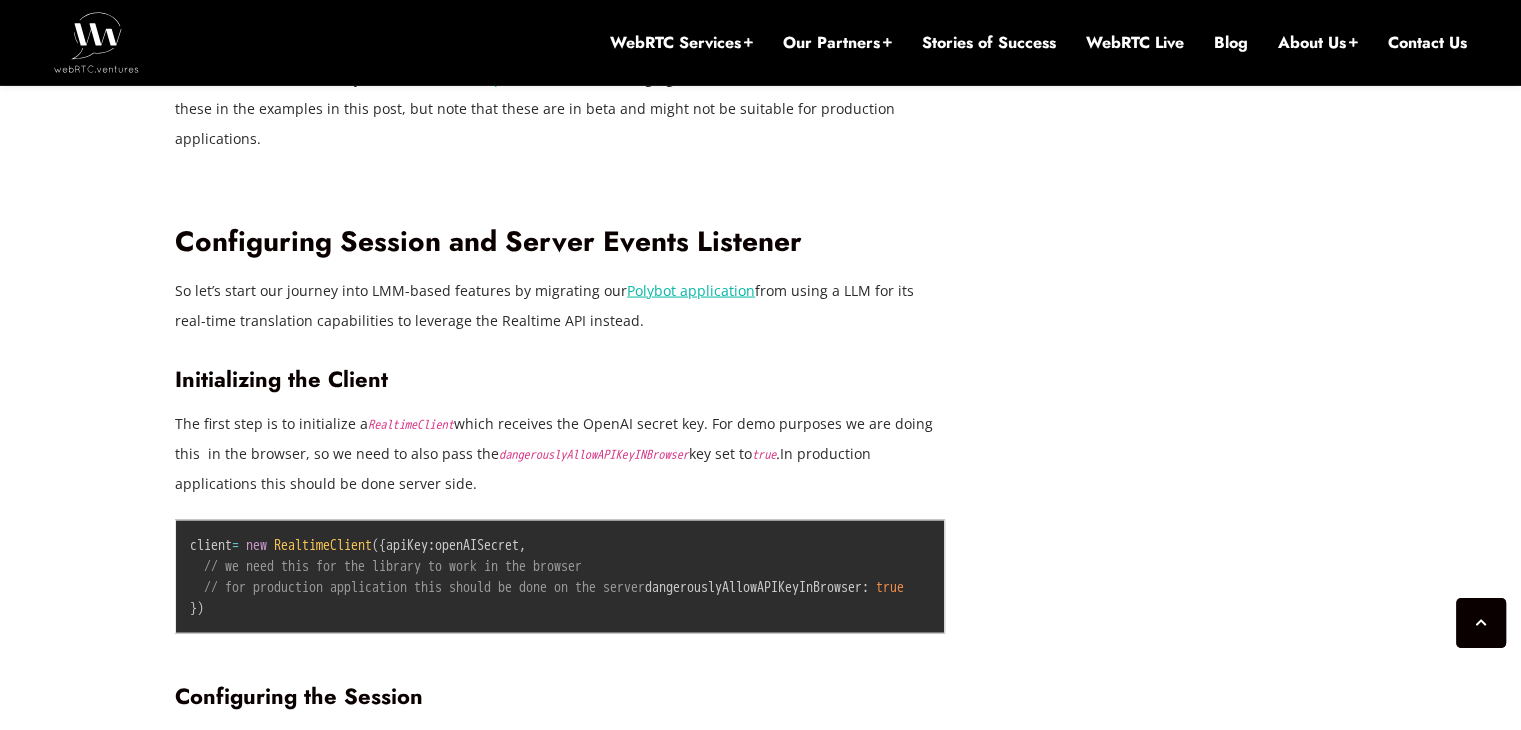 scroll, scrollTop: 3888, scrollLeft: 0, axis: vertical 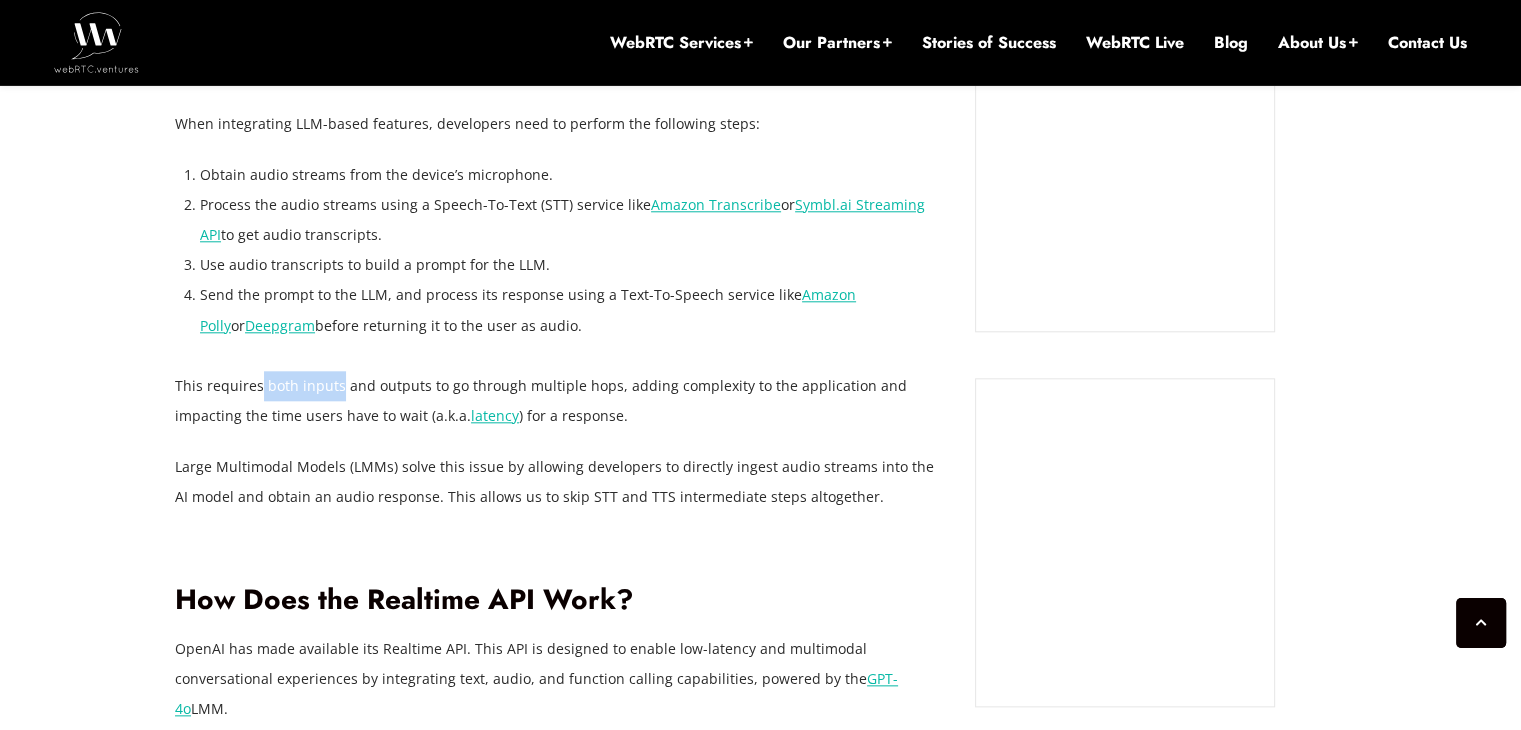 drag, startPoint x: 260, startPoint y: 378, endPoint x: 341, endPoint y: 380, distance: 81.02469 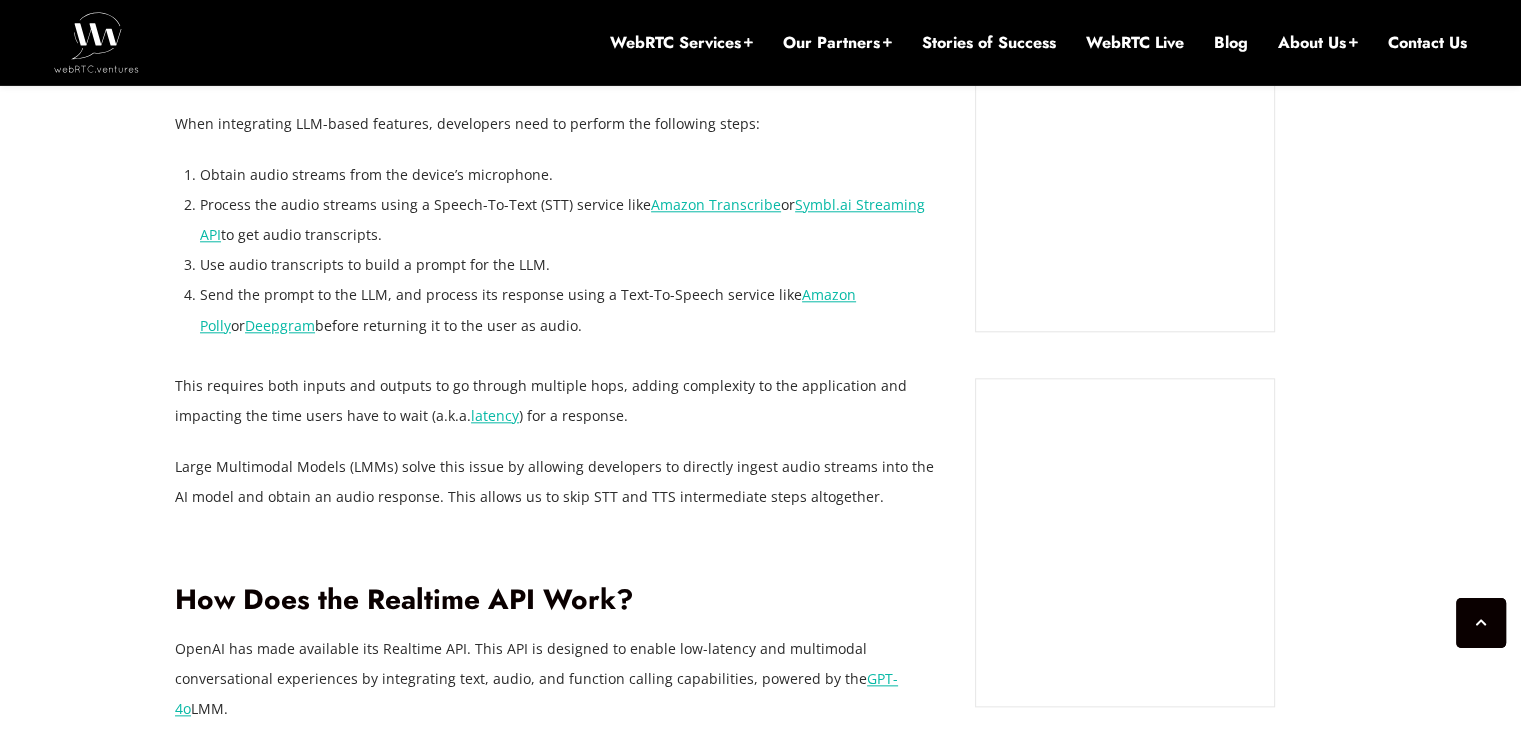 click on "October 11, 2024
Hector Zelaya Comments Off  on OpenAI’s Realtime API: AI Goes Multimodal
OpenAI’s new Realtime API represents a significant advancement in AI-powered communication, enabling speech-to-speech conversations with near-instantaneous processing time. The API delivers natural voice interactions through six distinct voice presets, integrating seamlessly with real-time applications.
A few months ago, we showed you how to  build an AI-powered WebRTC application from scratch  called Polybot.ai. Polly, as we like to call her, is a real-time language translation application using Large Language Models (LLMs). It allows business professionals, travelers, students, patients and anyone to get quick, accurate translations on the go, right in the browser.
Why Multimodal?
When integrating LLM-based features, developers need to perform the following steps:
Amazon Transcribe  or  Symbl.ai Streaming API" at bounding box center (760, 3083) 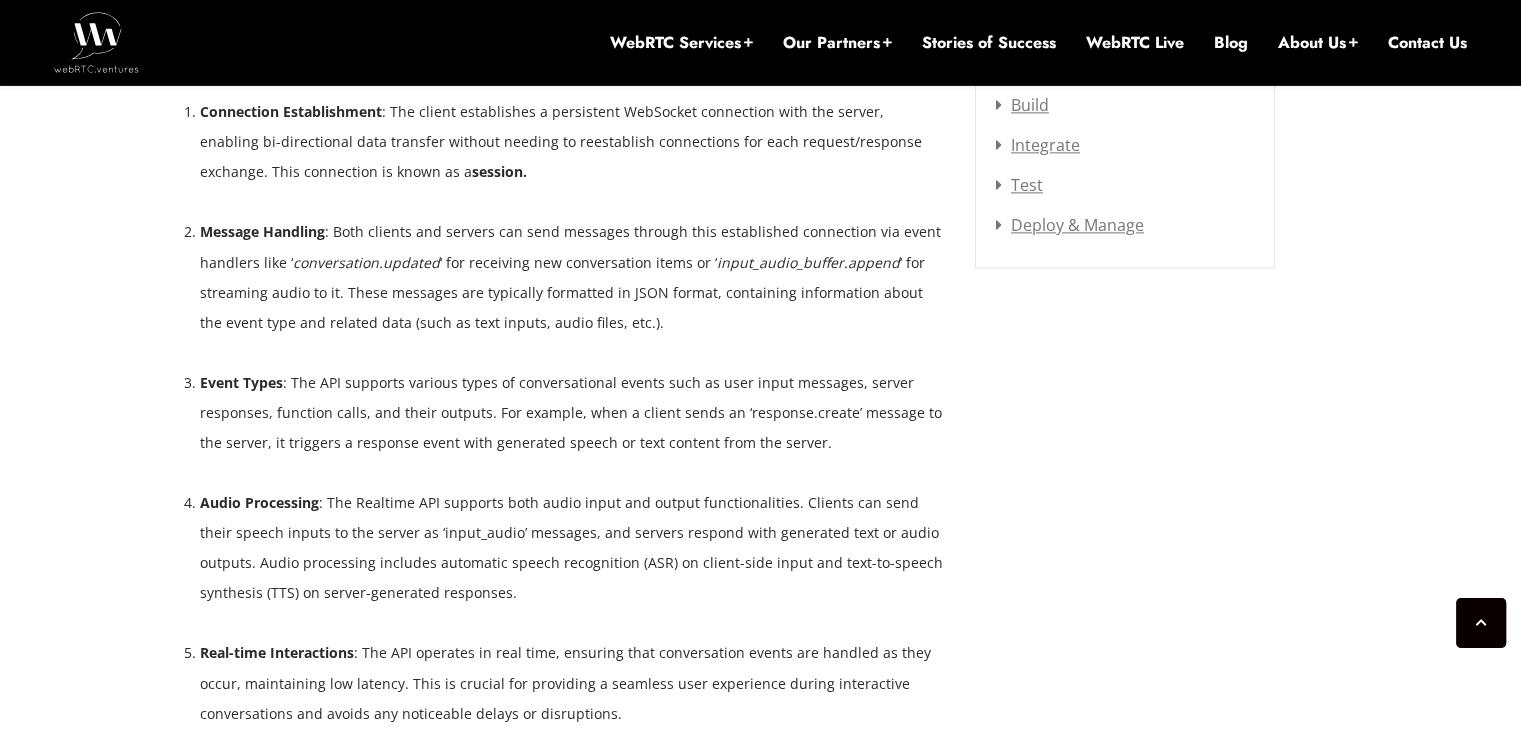 scroll, scrollTop: 2799, scrollLeft: 0, axis: vertical 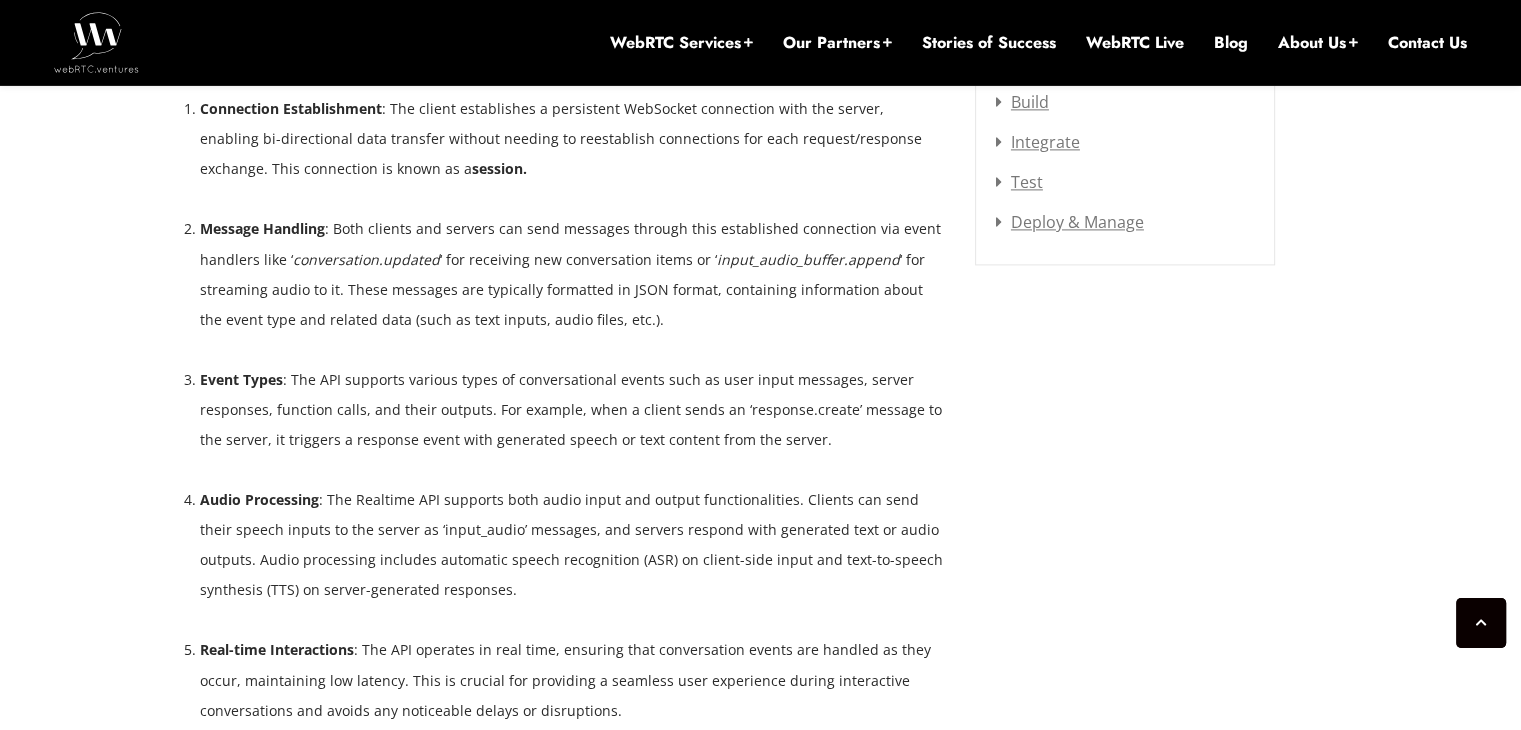 click on "October 11, 2024
Hector Zelaya Comments Off  on OpenAI’s Realtime API: AI Goes Multimodal
OpenAI’s new Realtime API represents a significant advancement in AI-powered communication, enabling speech-to-speech conversations with near-instantaneous processing time. The API delivers natural voice interactions through six distinct voice presets, integrating seamlessly with real-time applications.
A few months ago, we showed you how to  build an AI-powered WebRTC application from scratch  called Polybot.ai. Polly, as we like to call her, is a real-time language translation application using Large Language Models (LLMs). It allows business professionals, travelers, students, patients and anyone to get quick, accurate translations on the go, right in the browser.
Why Multimodal?
When integrating LLM-based features, developers need to perform the following steps:
Amazon Transcribe  or  Symbl.ai Streaming API" at bounding box center (760, 2300) 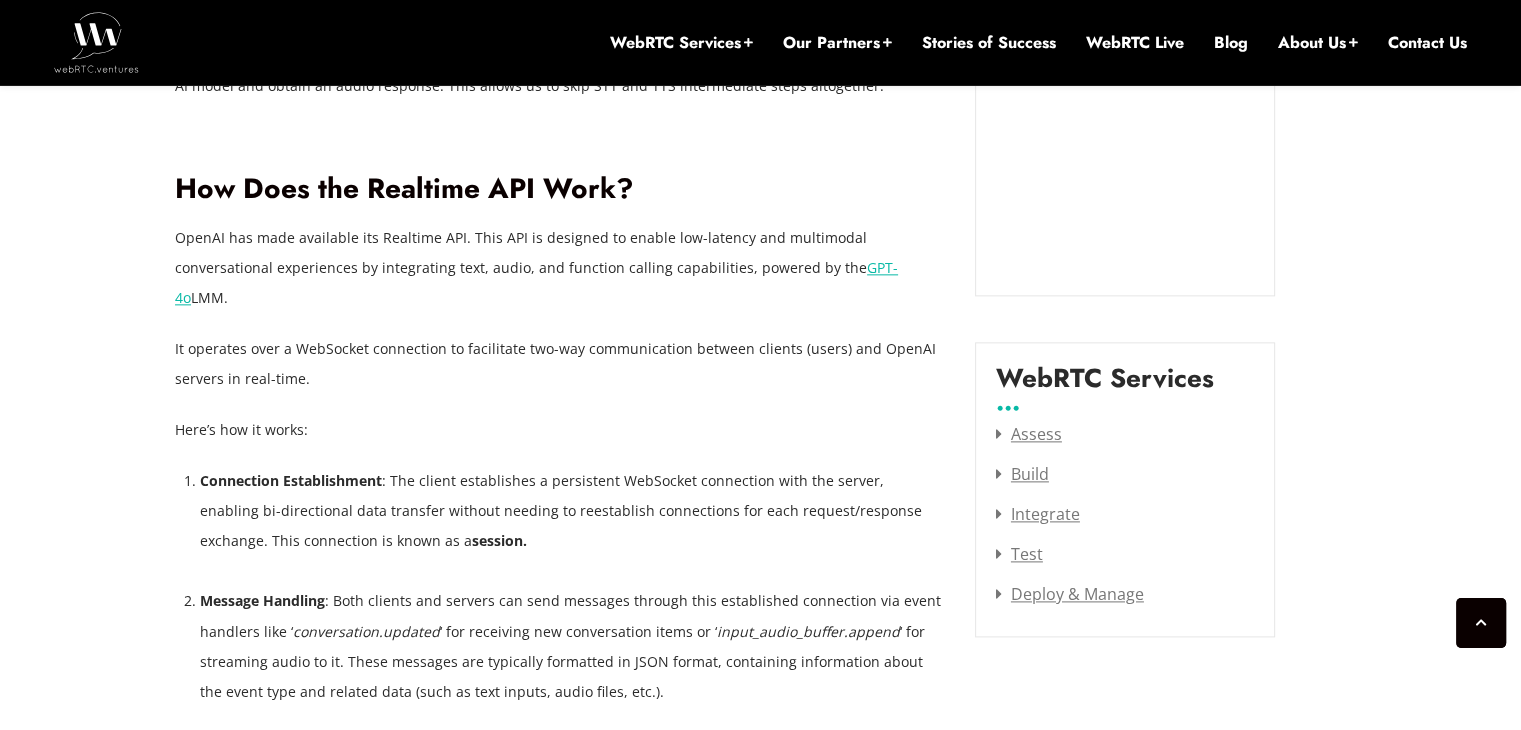 scroll, scrollTop: 2428, scrollLeft: 0, axis: vertical 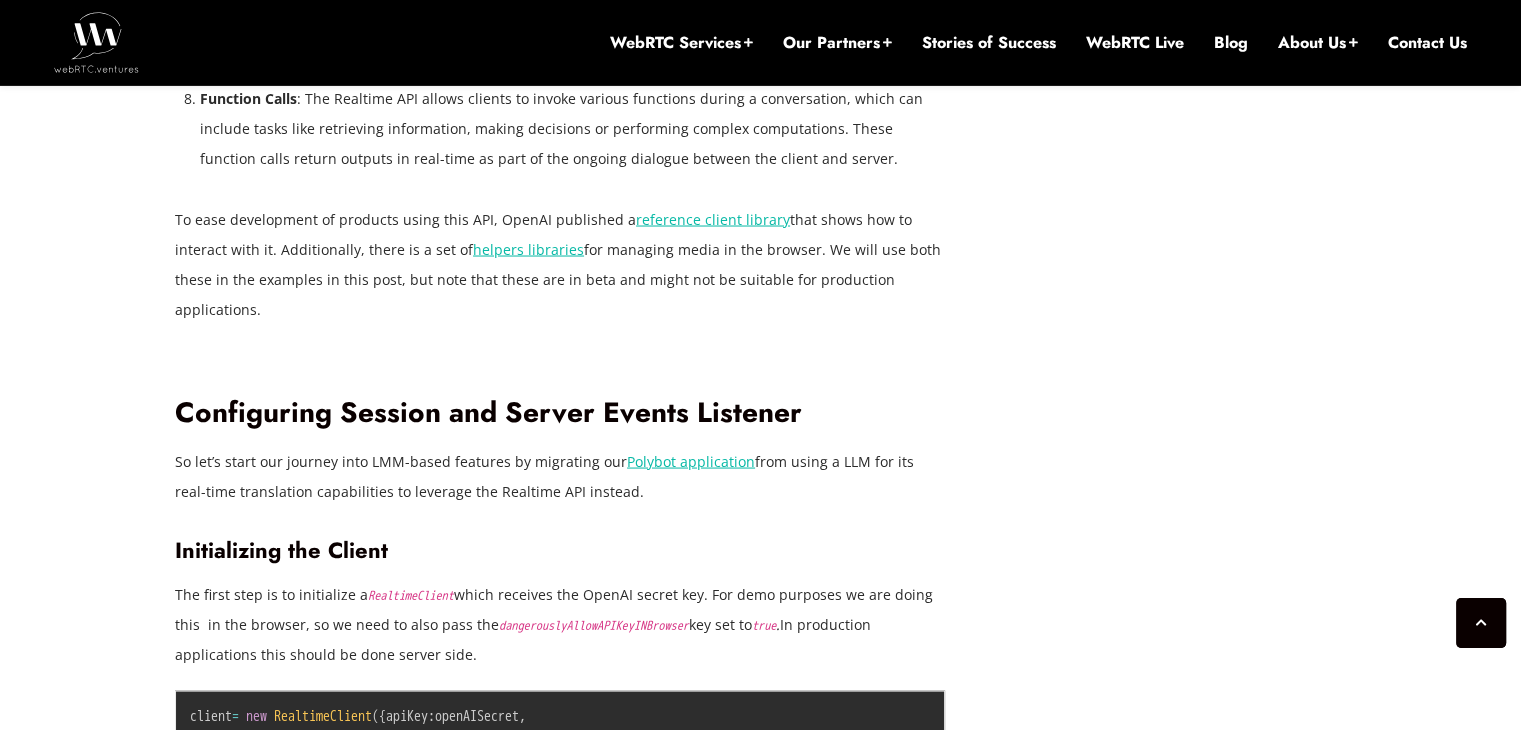 drag, startPoint x: 173, startPoint y: 187, endPoint x: 337, endPoint y: 285, distance: 191.04973 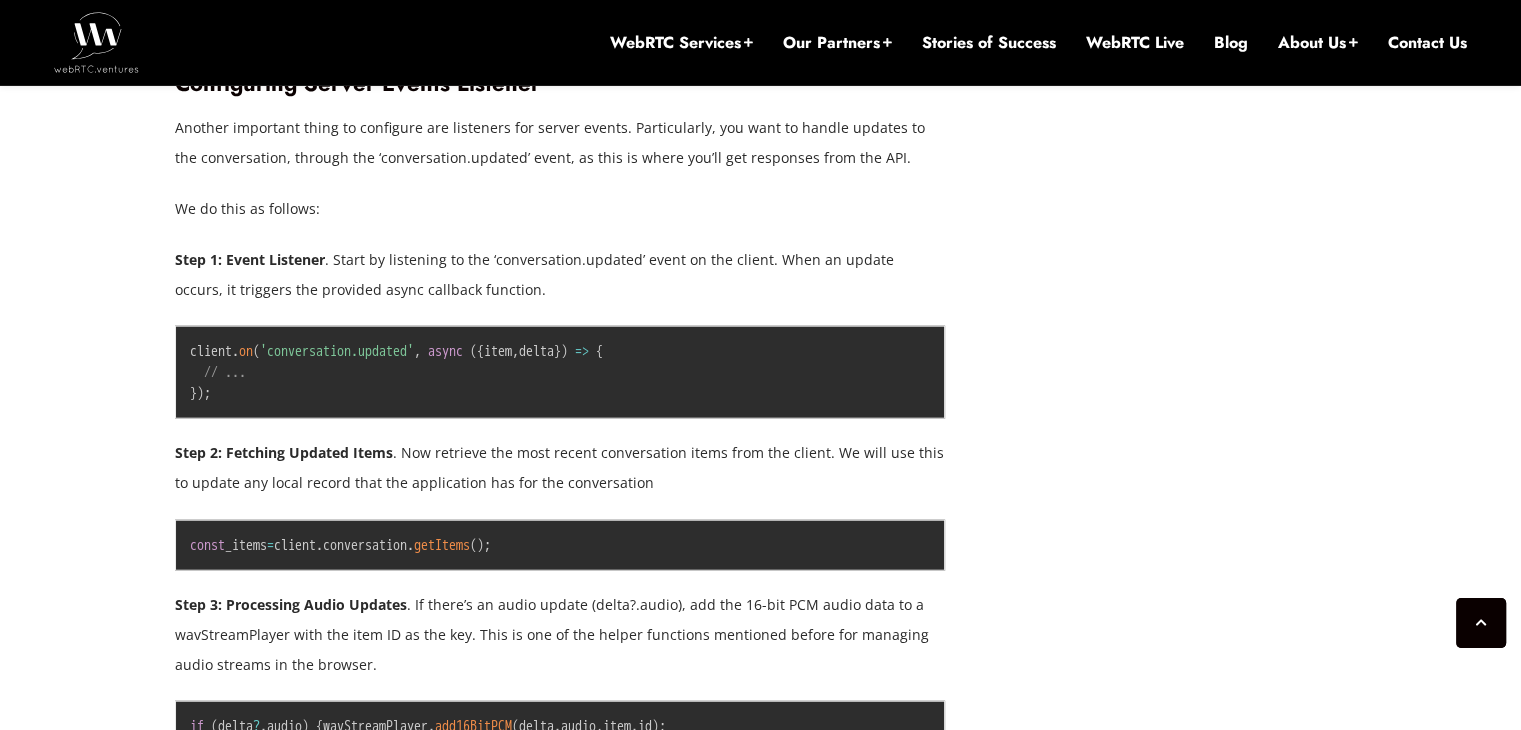scroll, scrollTop: 4800, scrollLeft: 0, axis: vertical 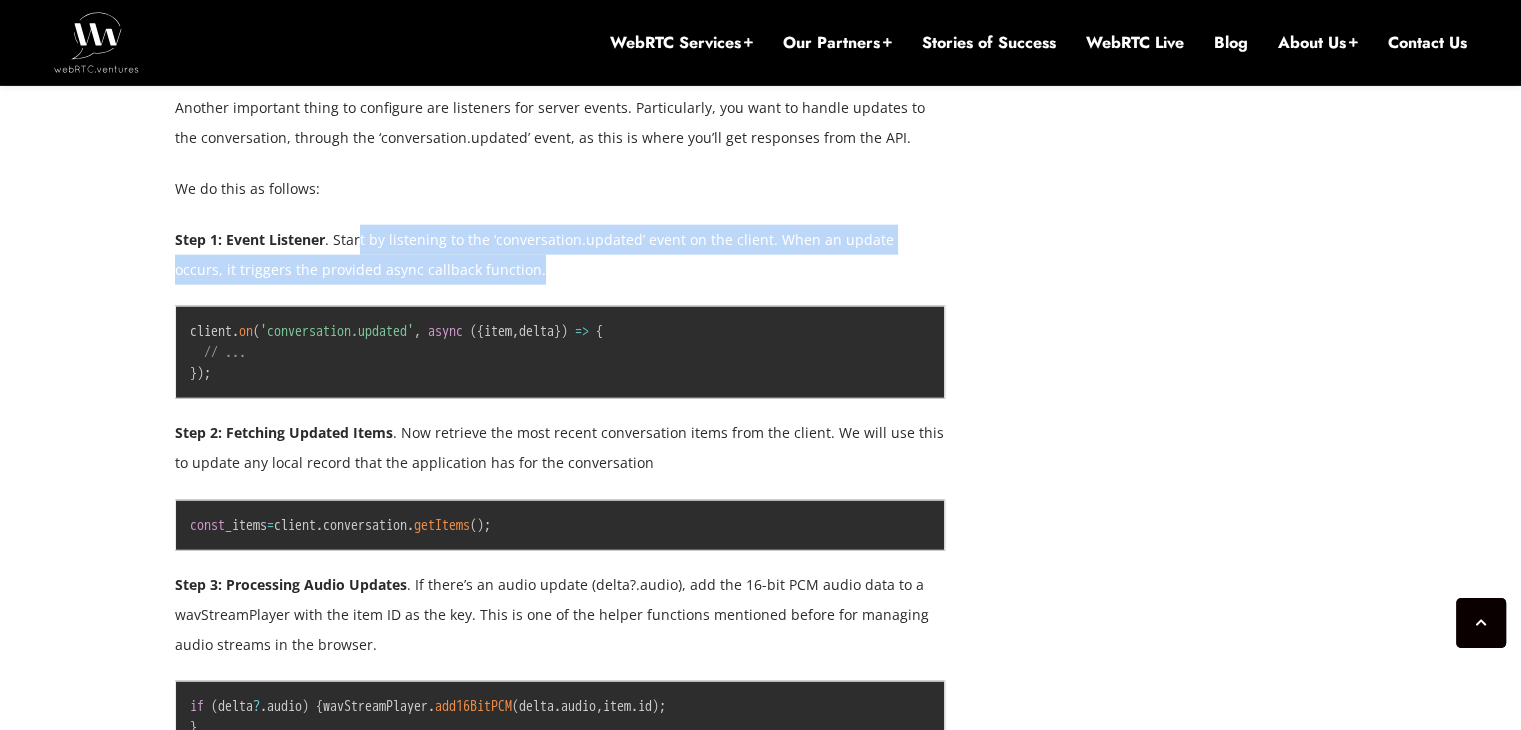 drag, startPoint x: 360, startPoint y: 240, endPoint x: 710, endPoint y: 260, distance: 350.57095 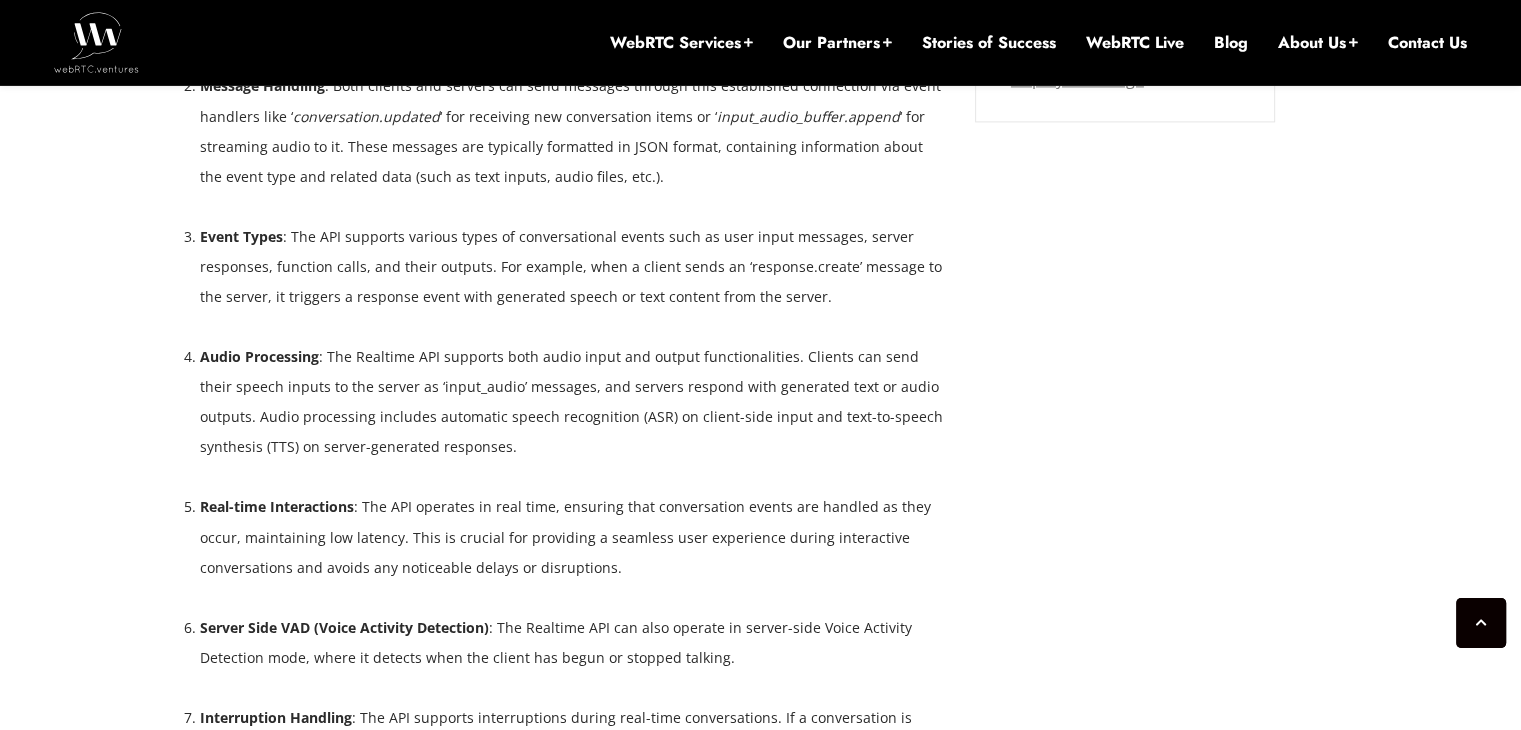 scroll, scrollTop: 2658, scrollLeft: 0, axis: vertical 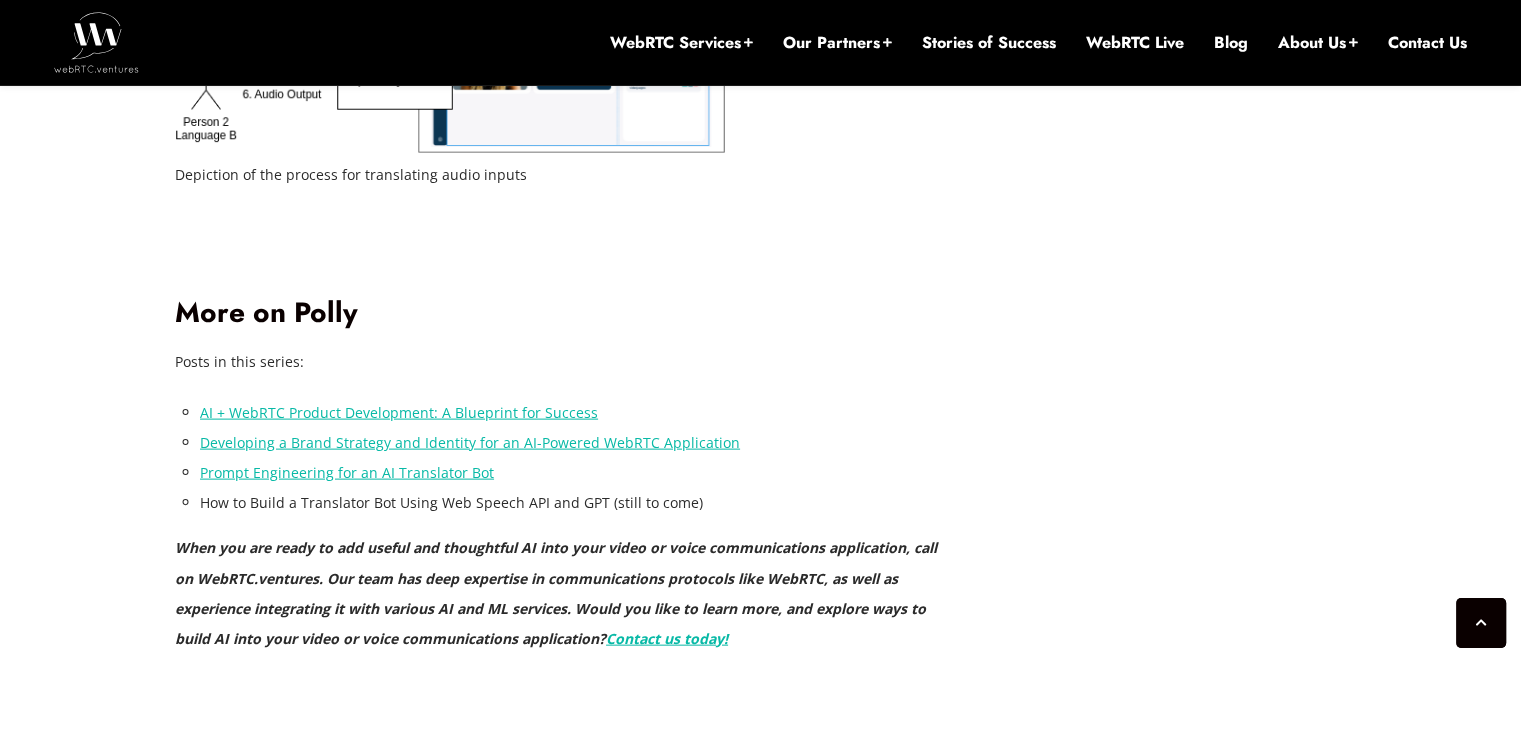 click on "AI + WebRTC Product Development: A Blueprint for Success" at bounding box center [399, 412] 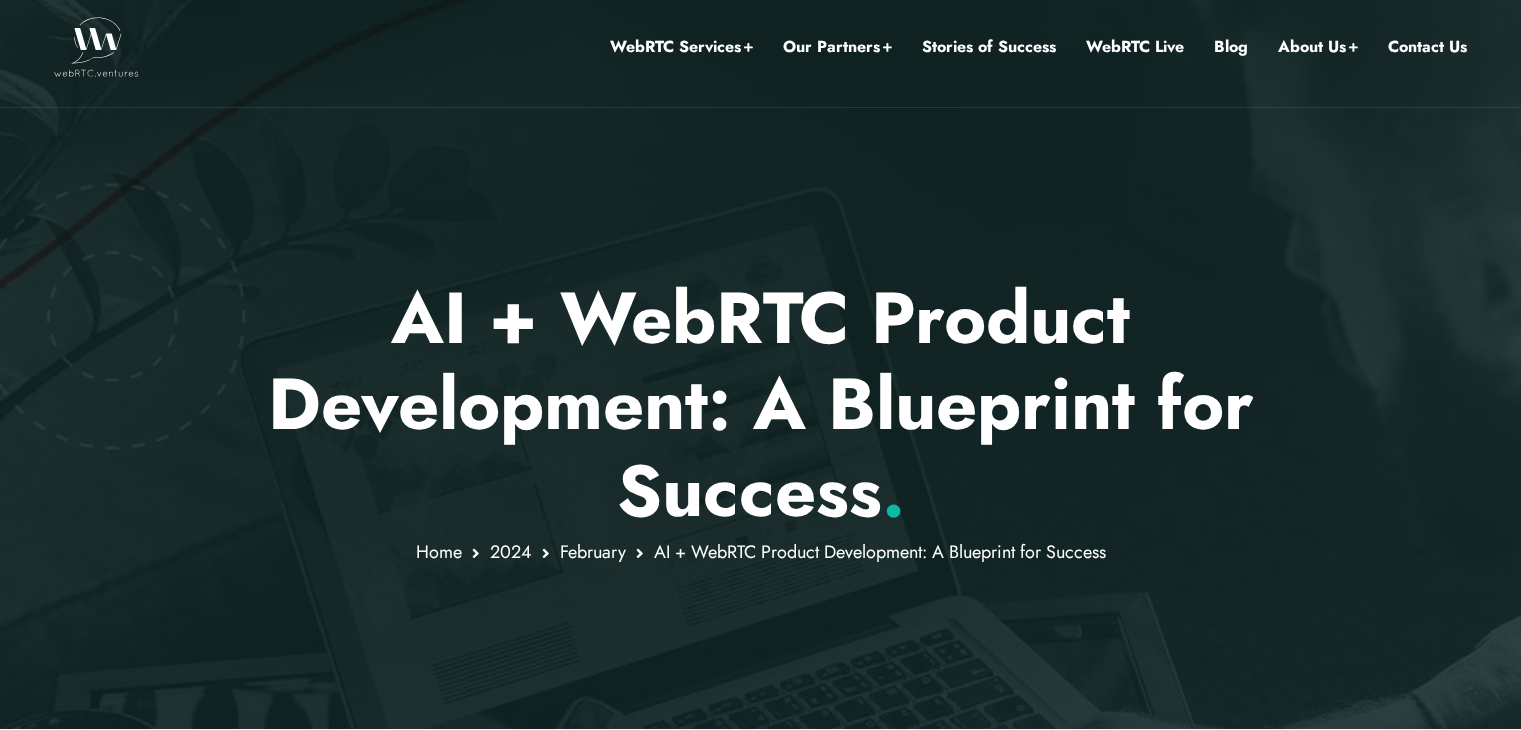 scroll, scrollTop: 0, scrollLeft: 0, axis: both 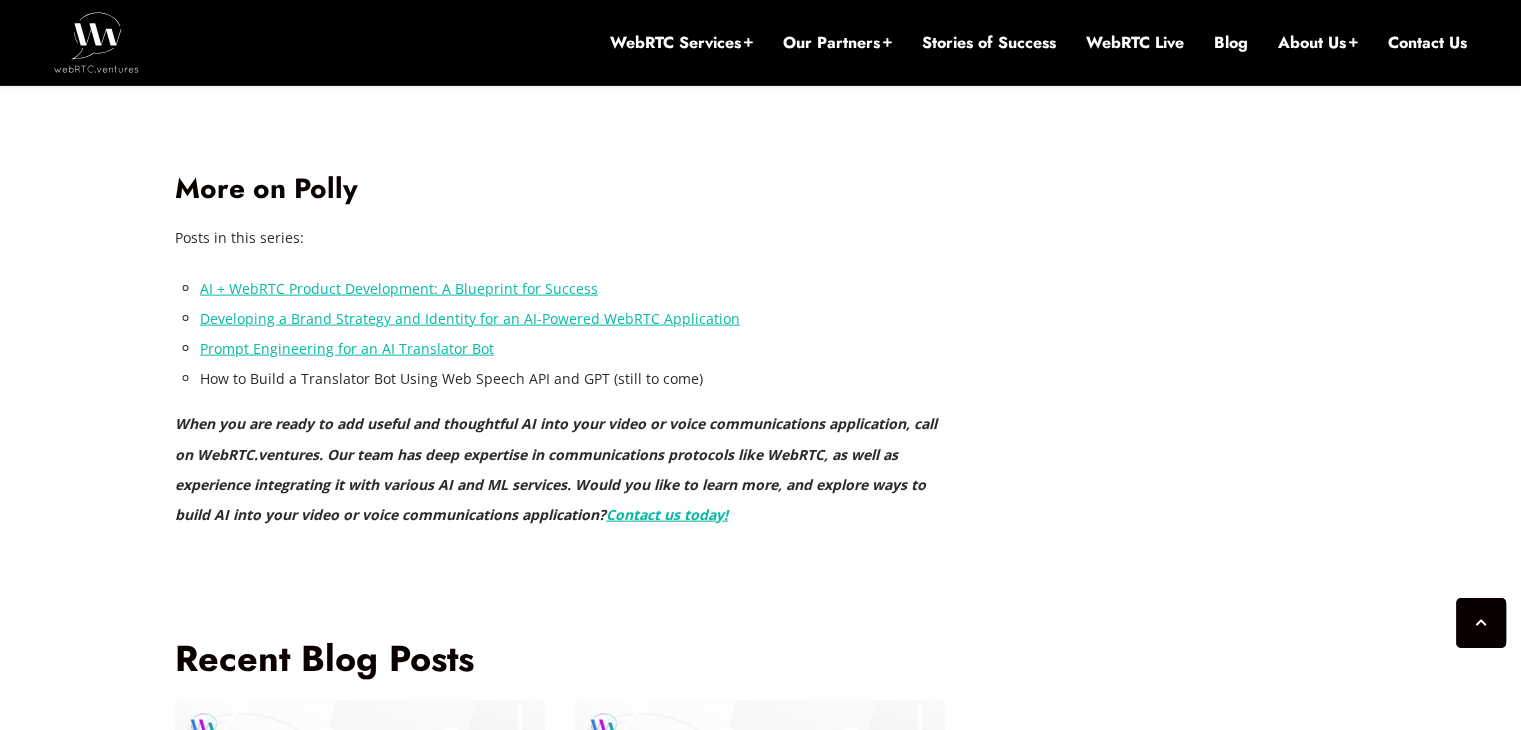 click on "Developing a Brand Strategy and Identity for an AI-Powered WebRTC Application" at bounding box center [470, 318] 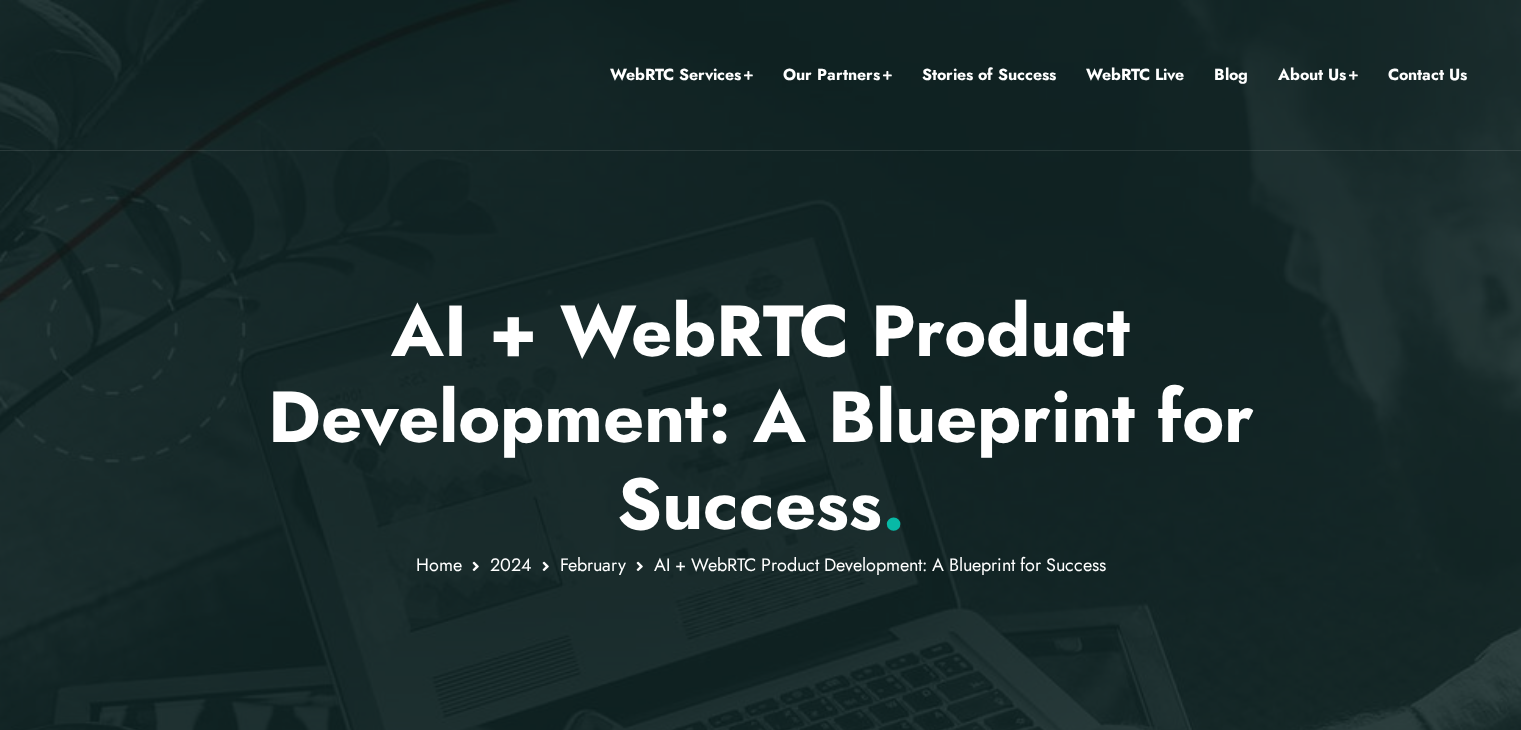 scroll, scrollTop: 0, scrollLeft: 0, axis: both 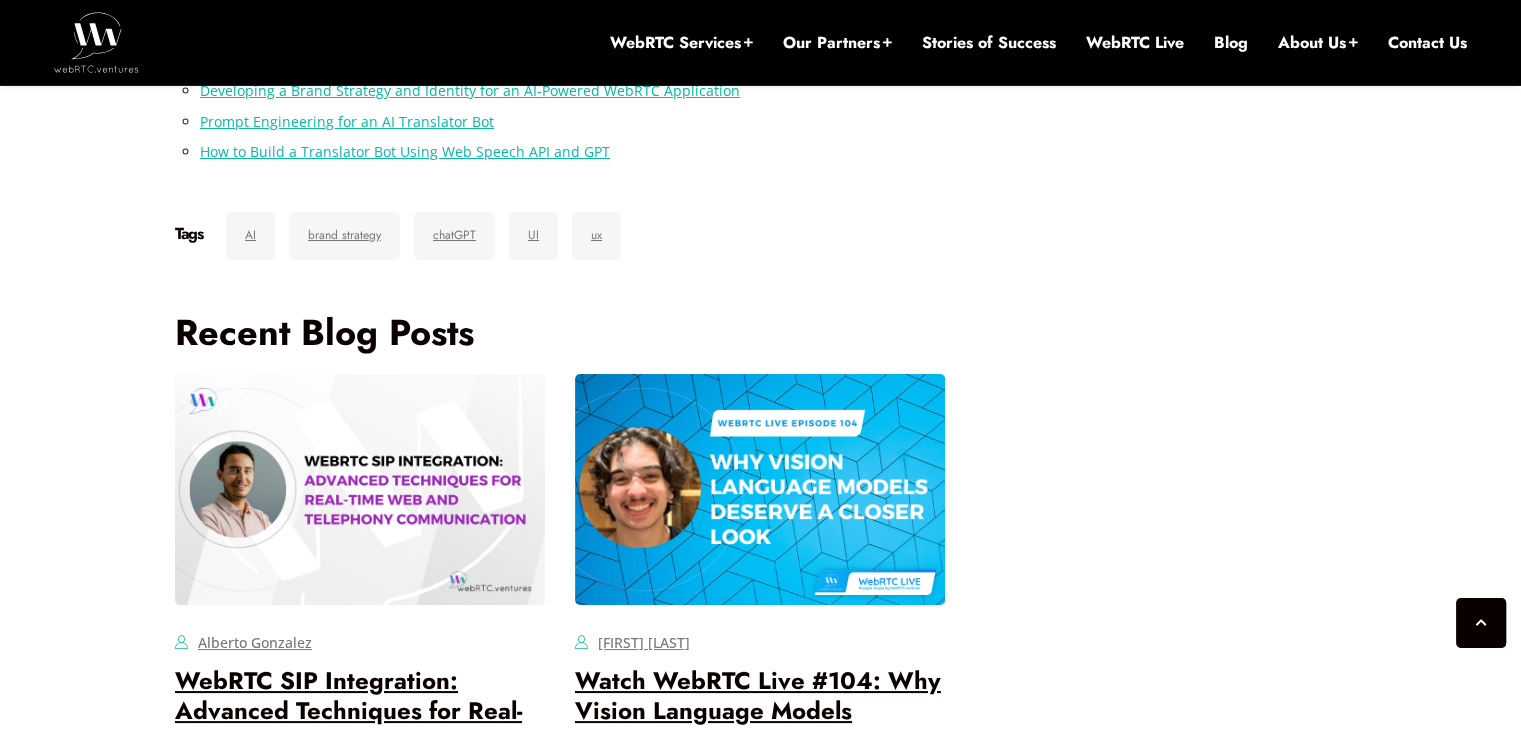 click on "How to Build a Translator Bot Using Web Speech API and GPT" at bounding box center [405, 151] 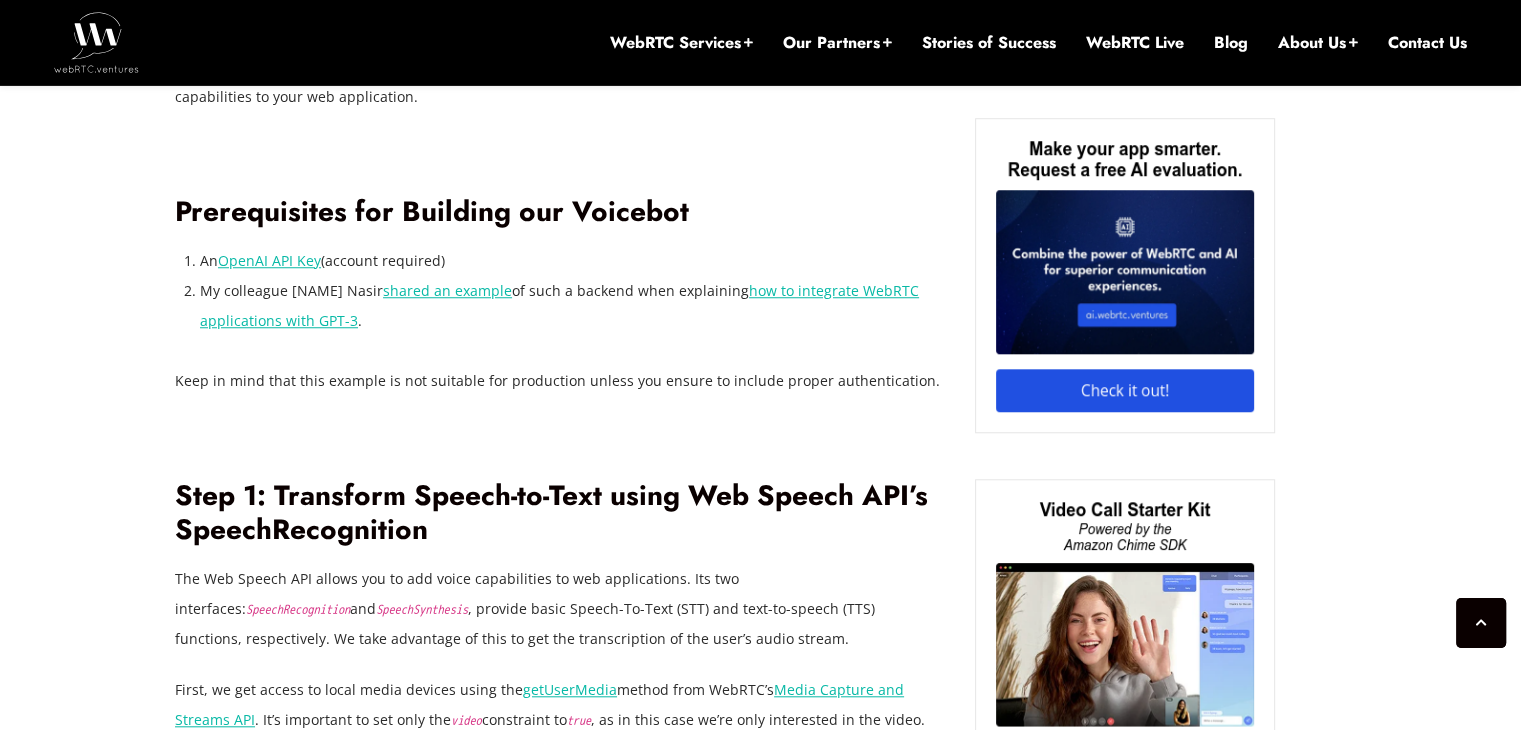 scroll, scrollTop: 1615, scrollLeft: 0, axis: vertical 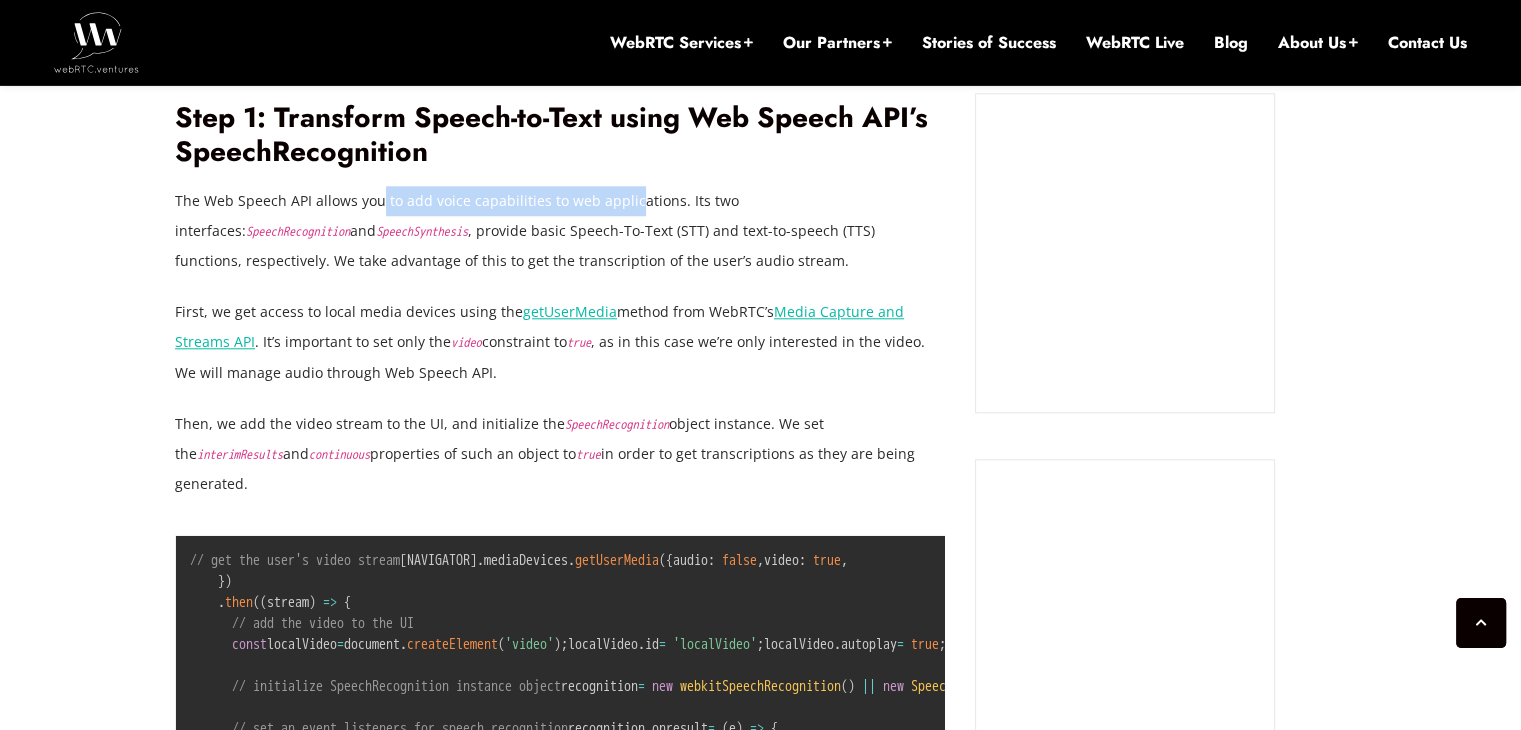 drag, startPoint x: 379, startPoint y: 205, endPoint x: 630, endPoint y: 205, distance: 251 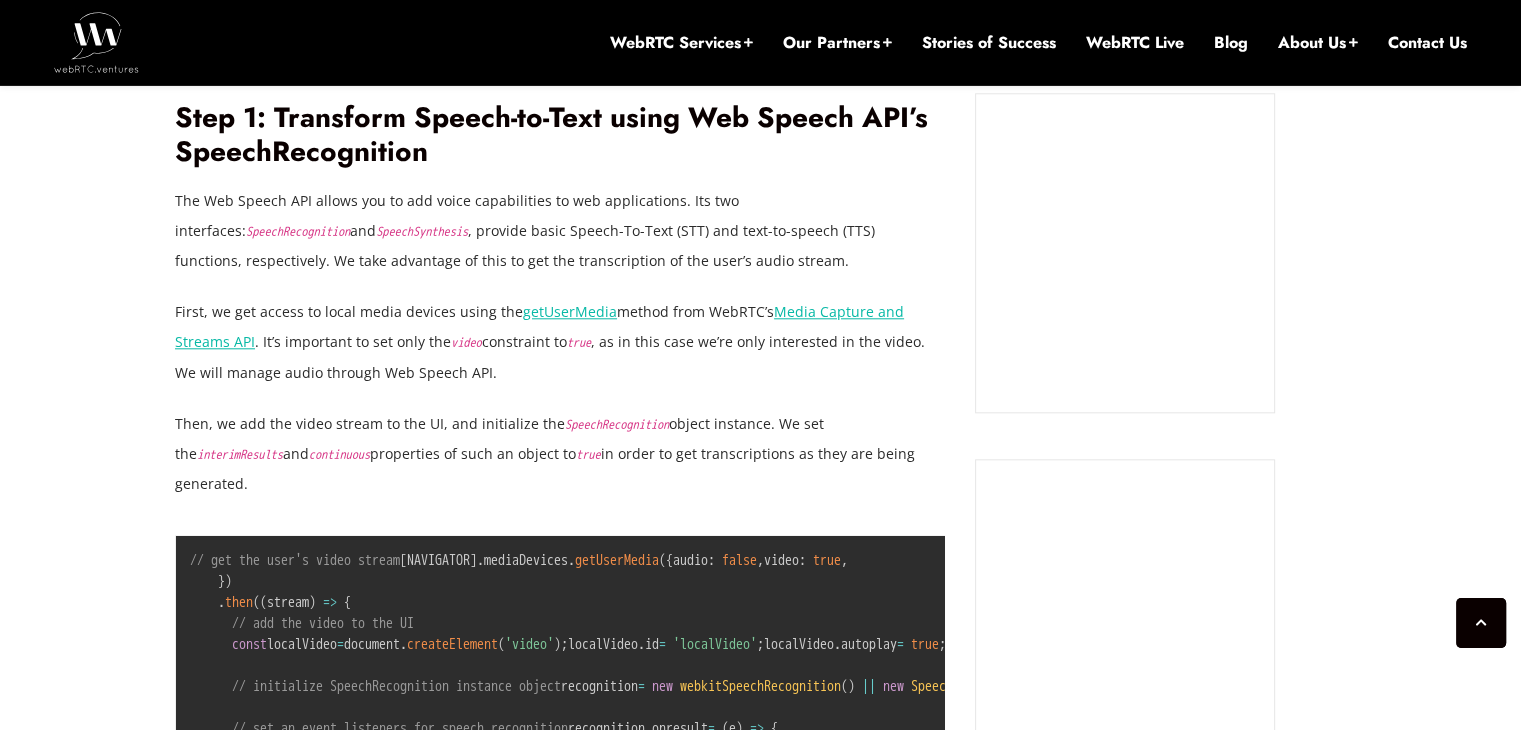 drag, startPoint x: 296, startPoint y: 238, endPoint x: 667, endPoint y: 267, distance: 372.13168 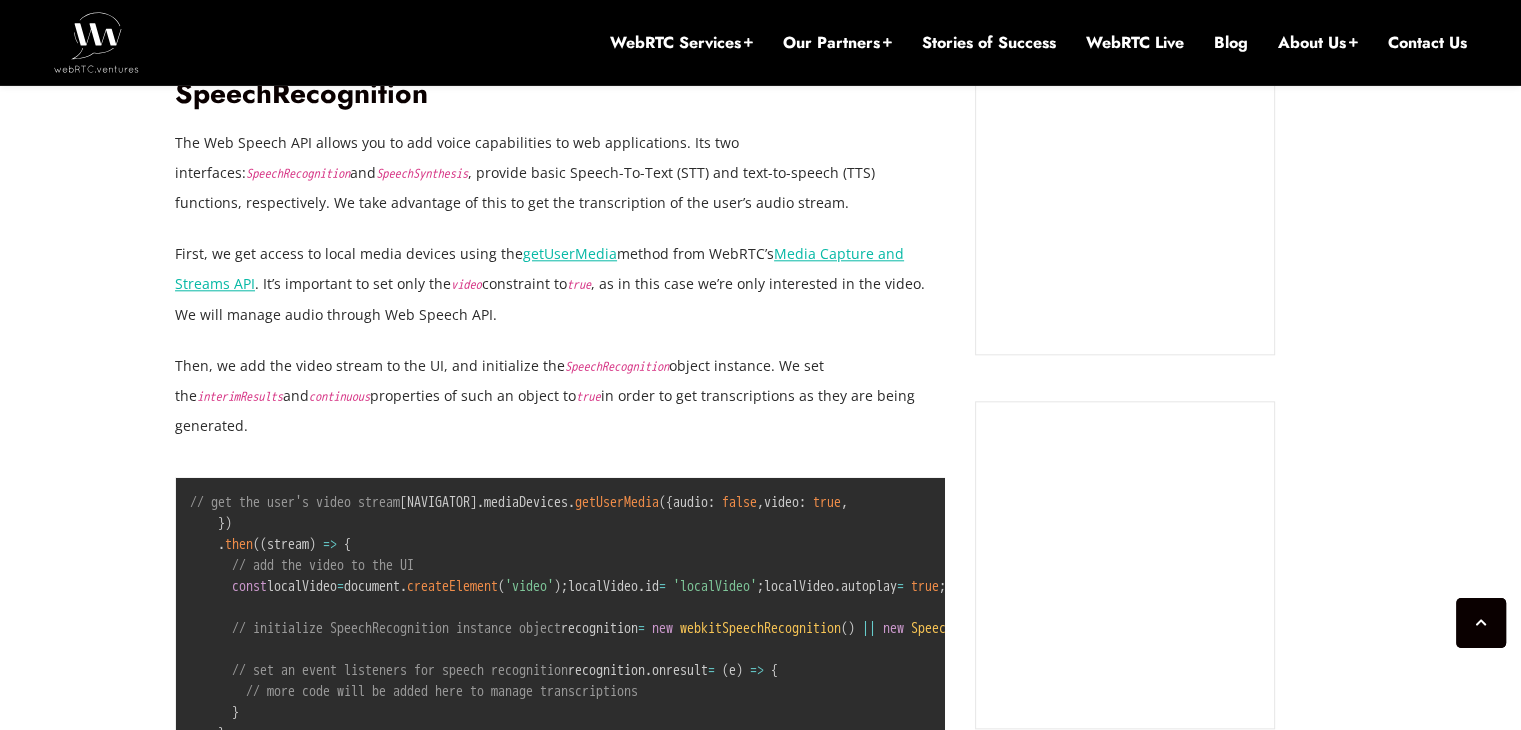 scroll, scrollTop: 2056, scrollLeft: 0, axis: vertical 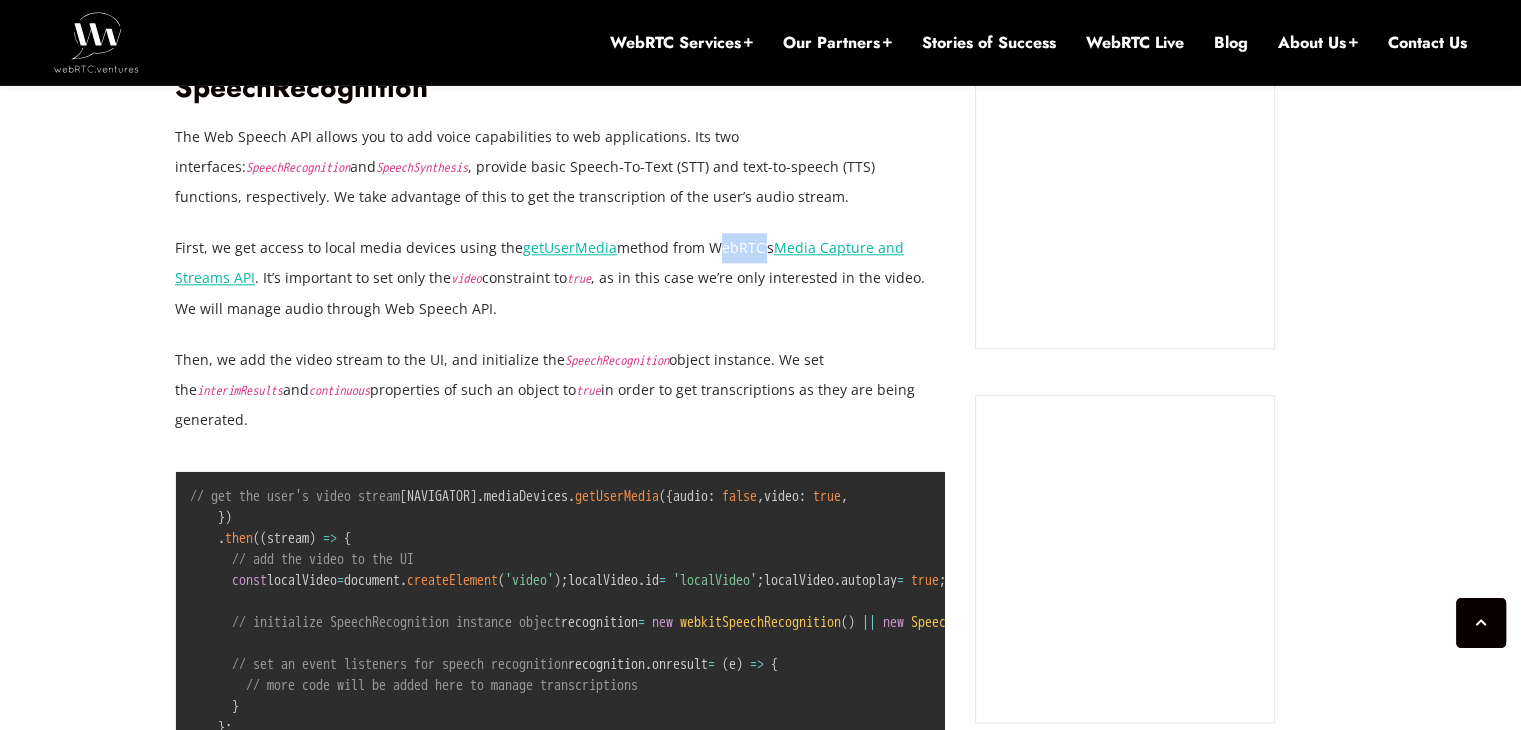 drag, startPoint x: 697, startPoint y: 246, endPoint x: 749, endPoint y: 246, distance: 52 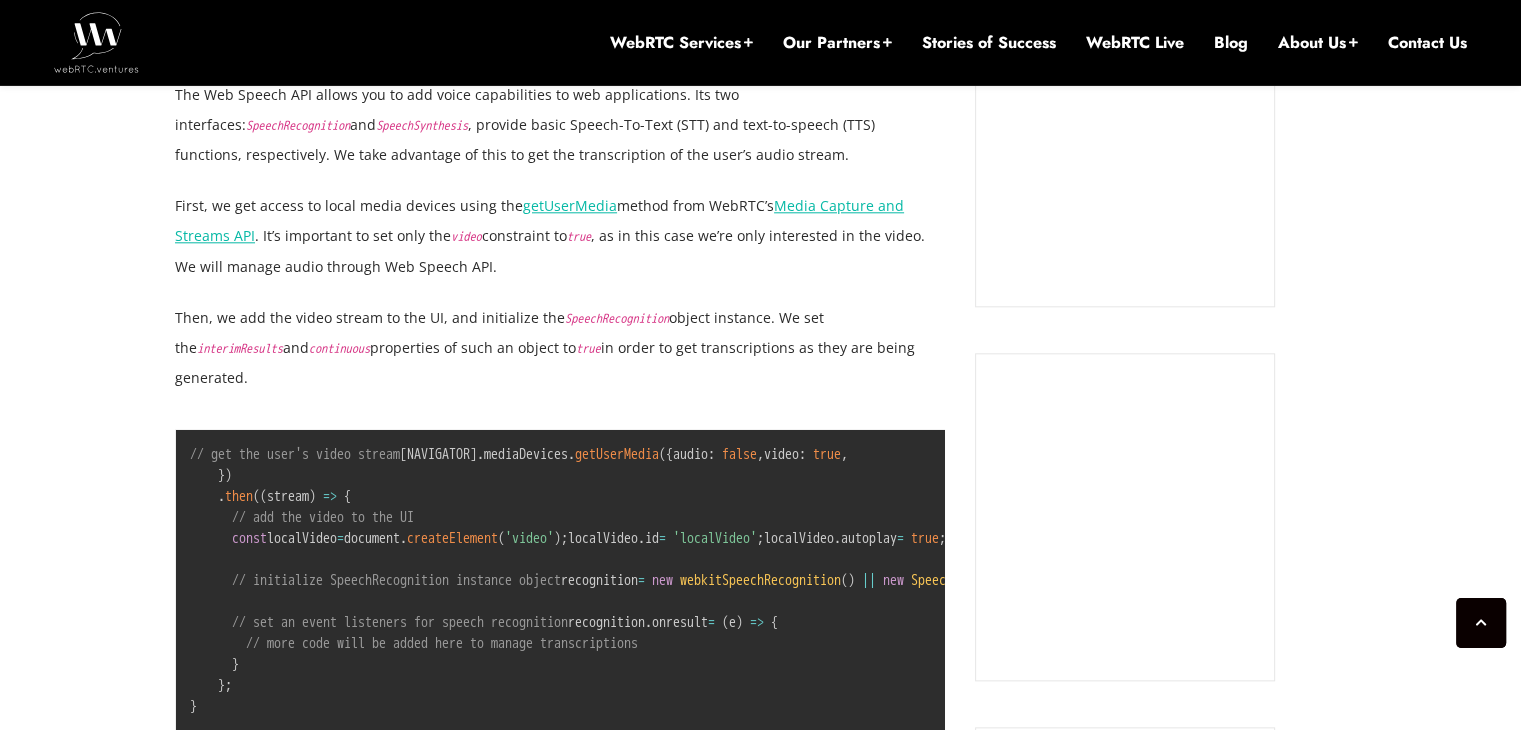 scroll, scrollTop: 2099, scrollLeft: 0, axis: vertical 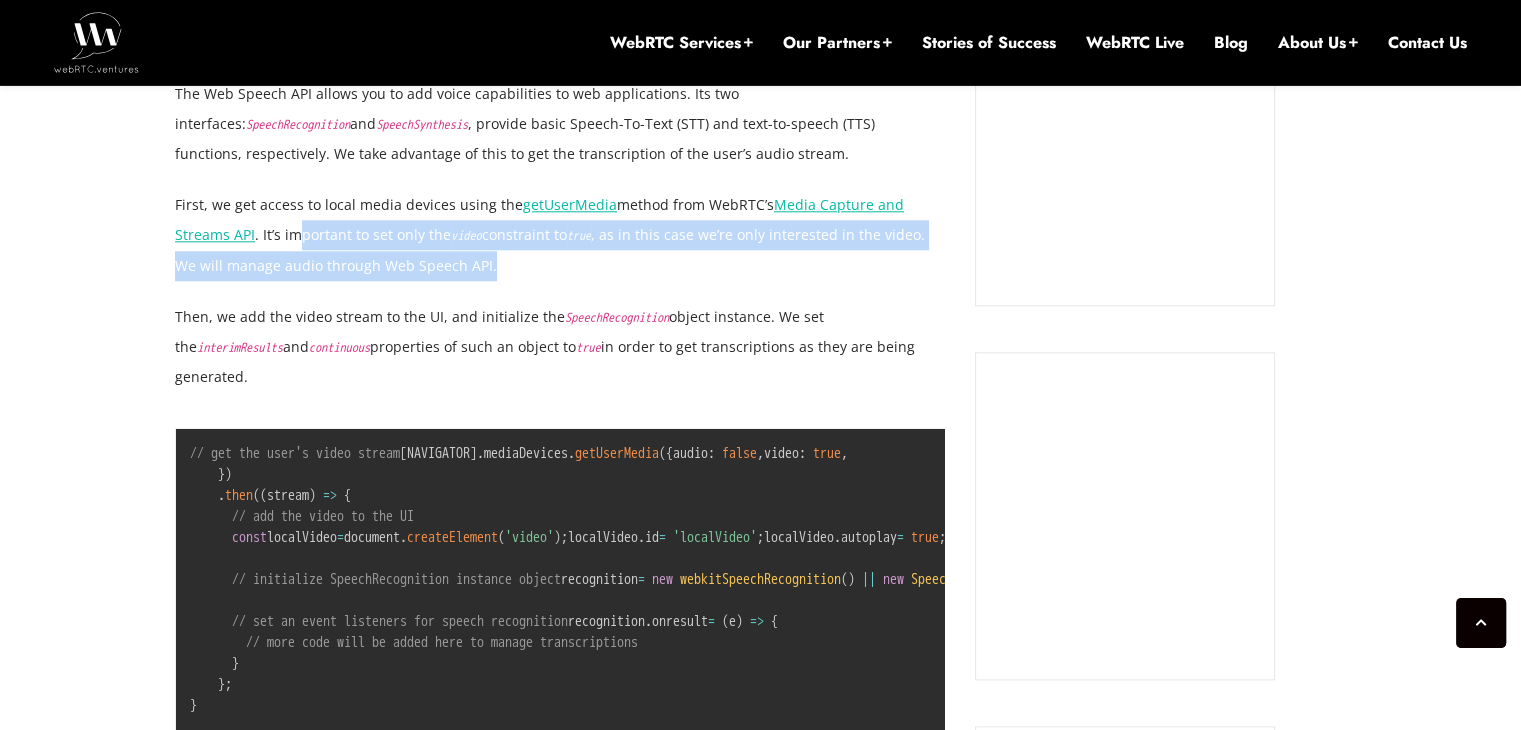 drag, startPoint x: 302, startPoint y: 228, endPoint x: 558, endPoint y: 269, distance: 259.26242 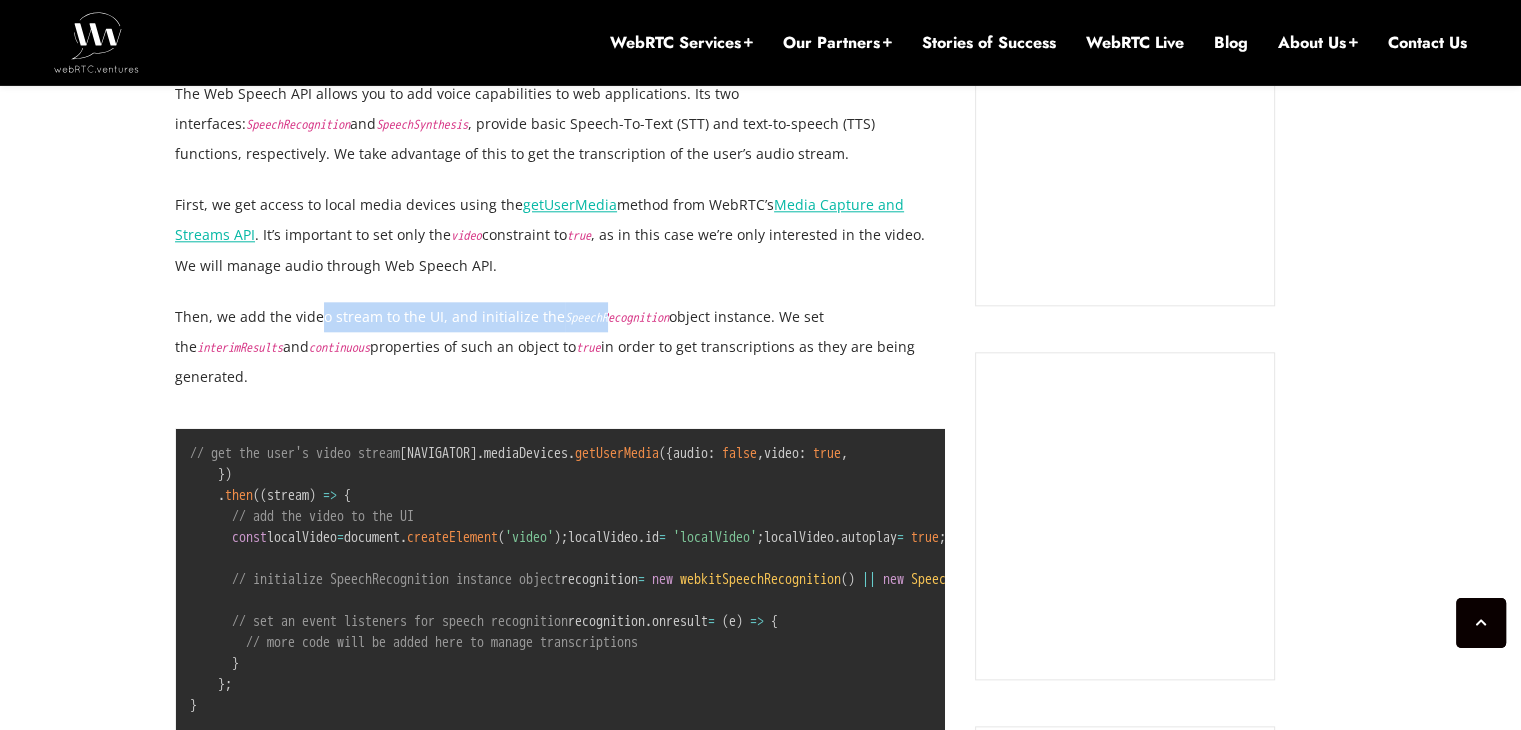 drag, startPoint x: 321, startPoint y: 319, endPoint x: 602, endPoint y: 321, distance: 281.0071 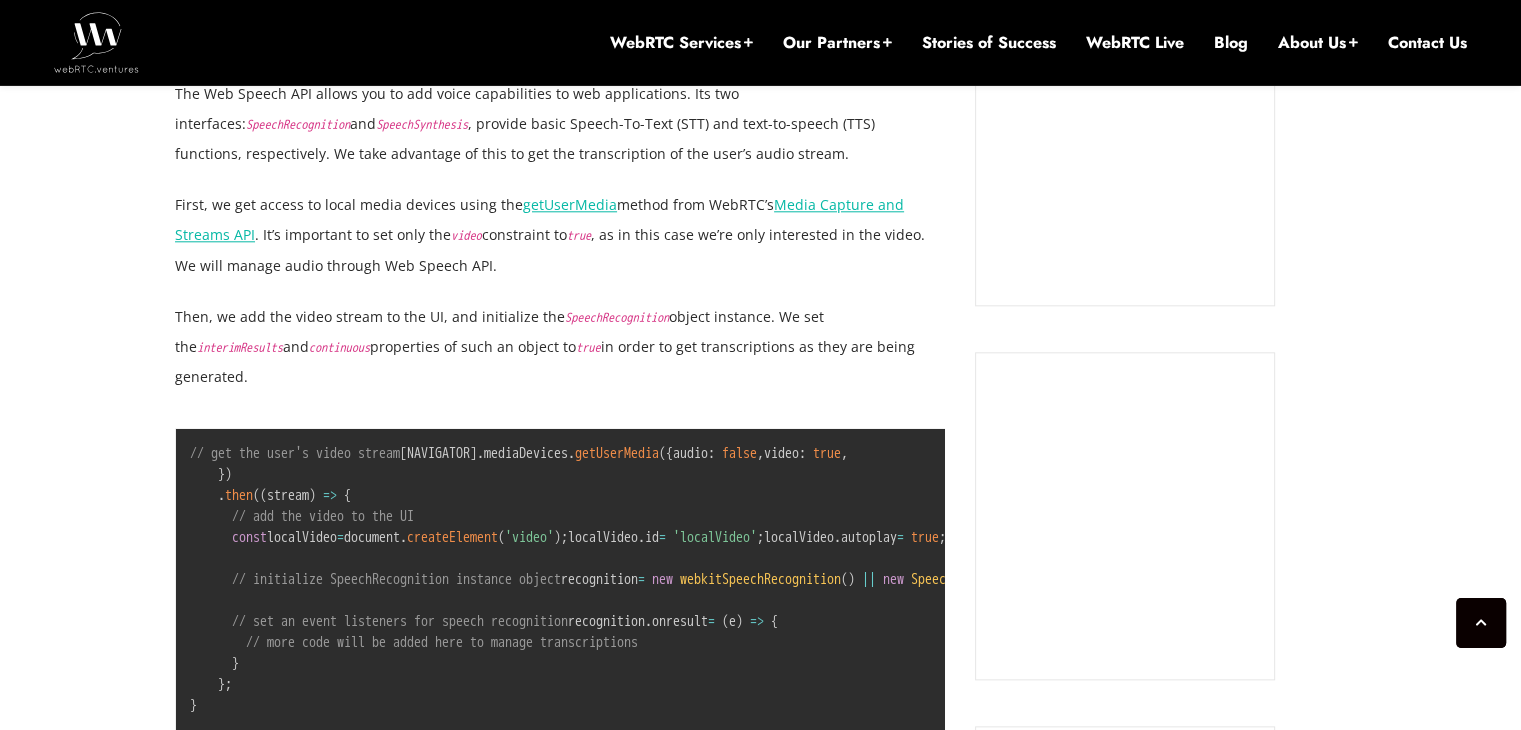 click on "Then, we add the video stream to the UI, and initialize the SpeechRecognition object instance. We set the interimResults and continuous properties of such an object to true in order to get transcriptions as they are being generated." at bounding box center [560, 347] 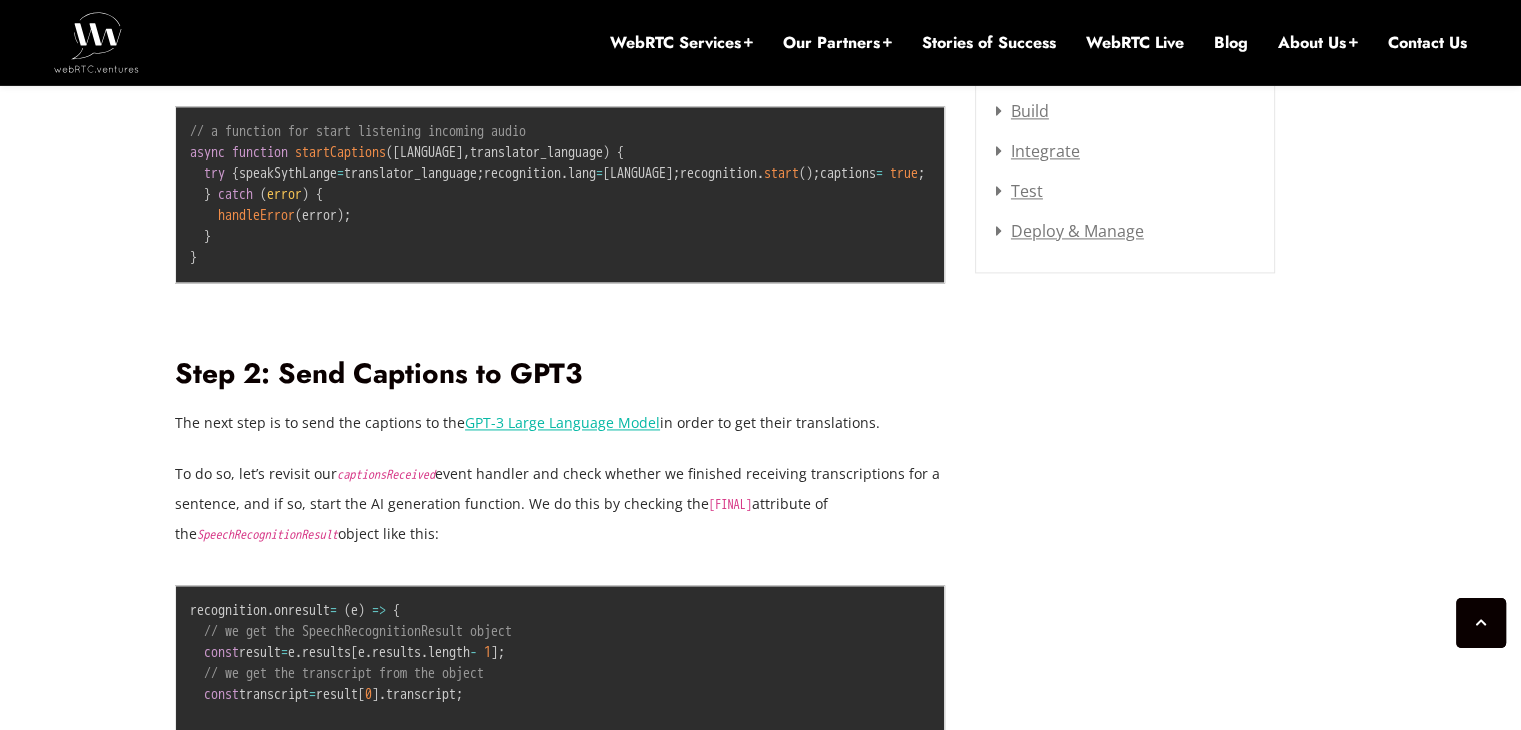 scroll, scrollTop: 2848, scrollLeft: 0, axis: vertical 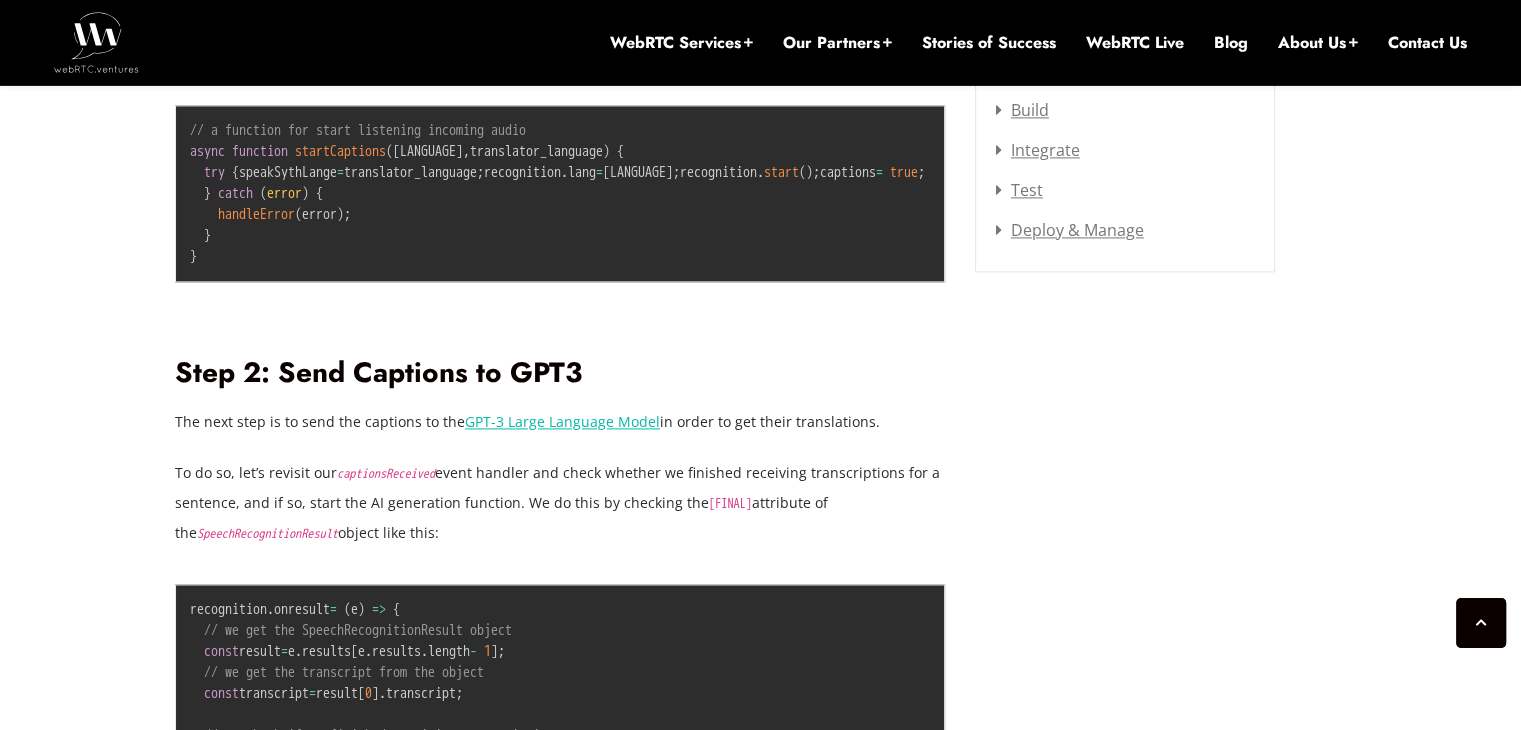 drag, startPoint x: 248, startPoint y: 295, endPoint x: 738, endPoint y: 305, distance: 490.10202 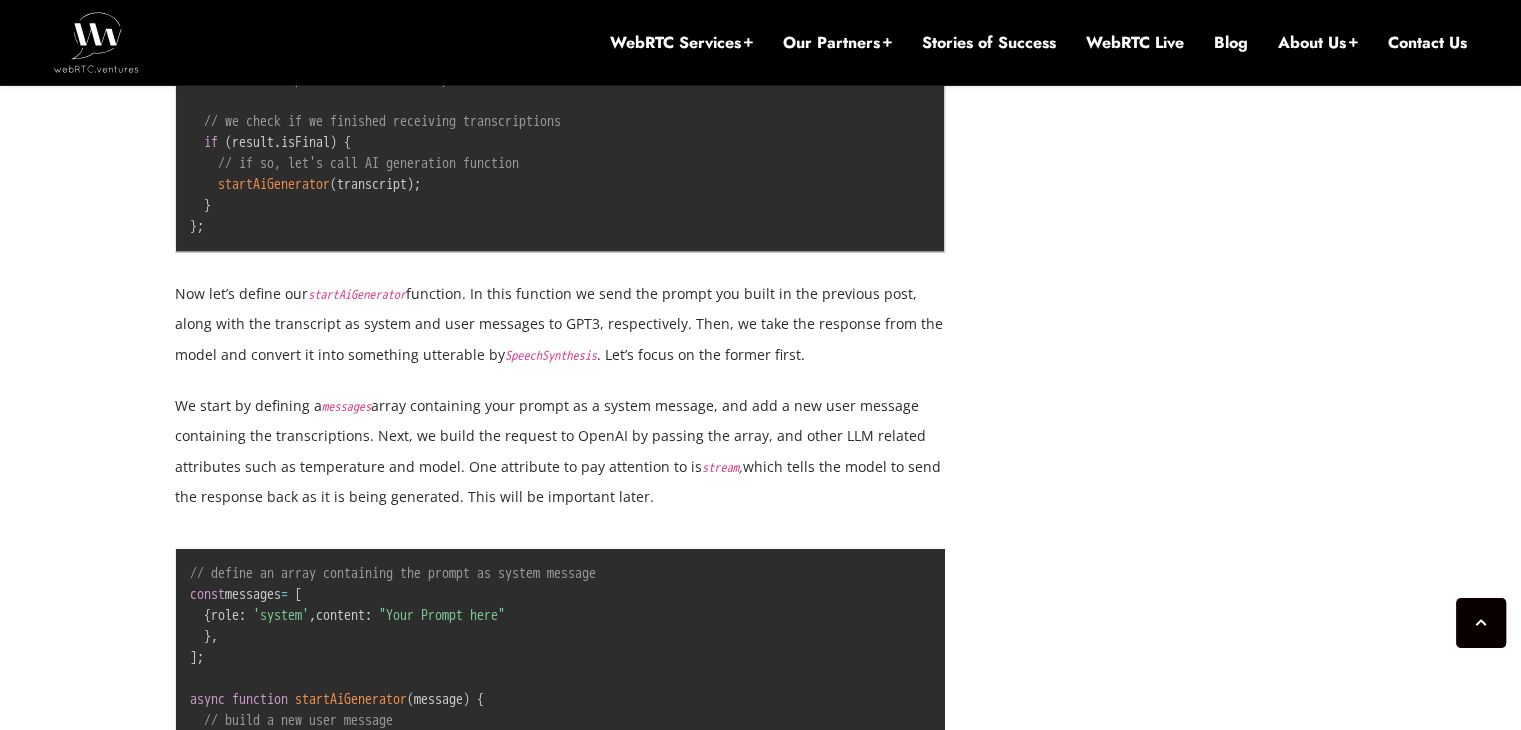 scroll, scrollTop: 3463, scrollLeft: 0, axis: vertical 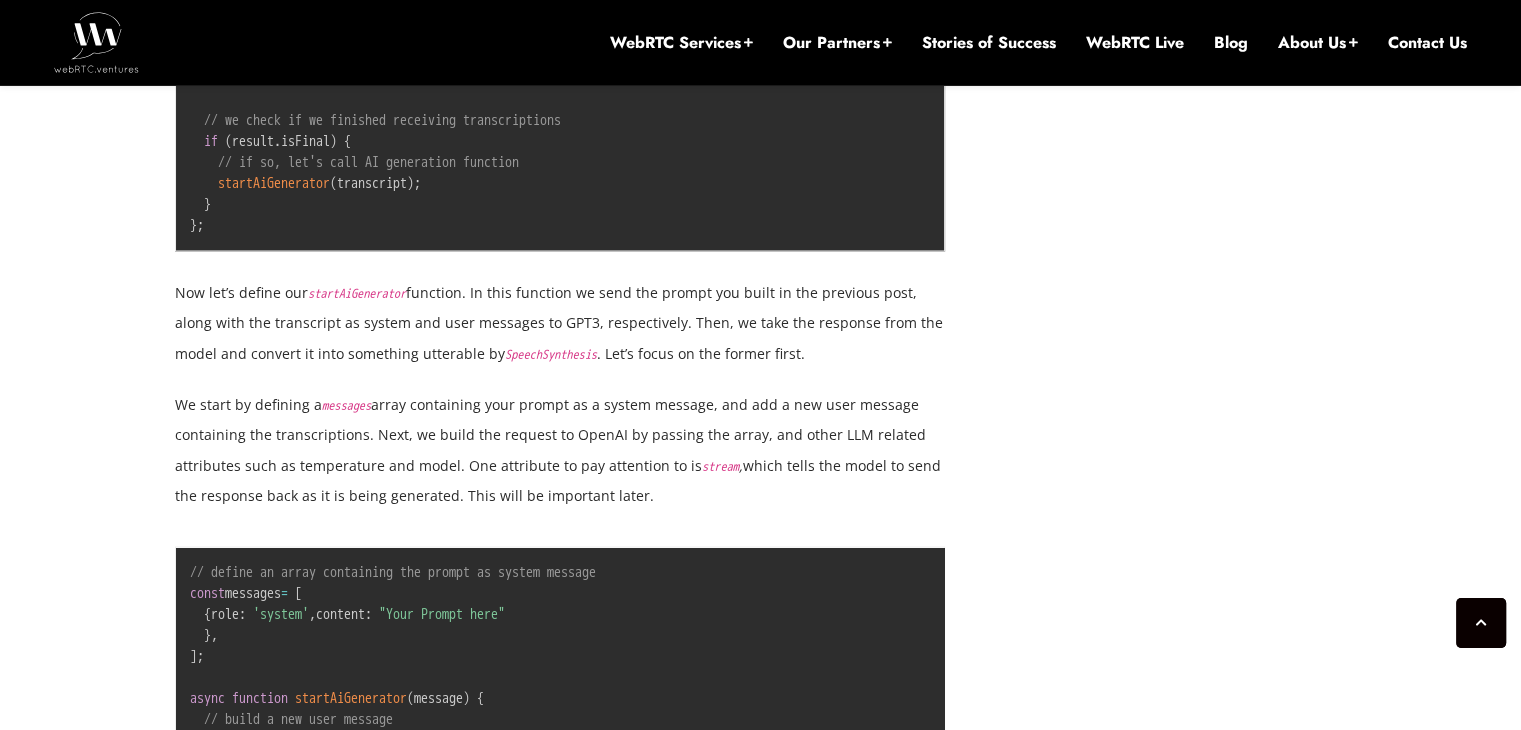 drag, startPoint x: 300, startPoint y: 213, endPoint x: 460, endPoint y: 213, distance: 160 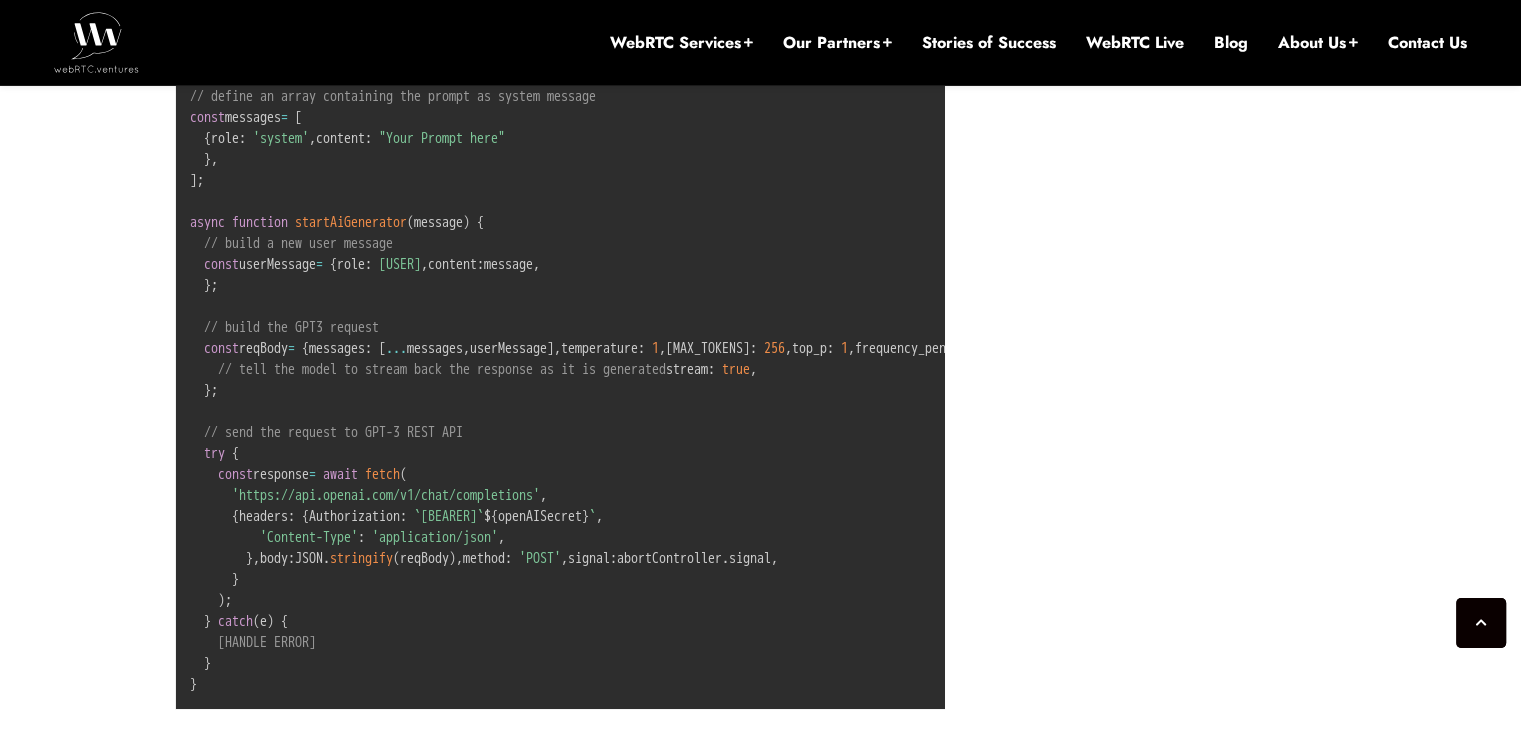 scroll, scrollTop: 3928, scrollLeft: 0, axis: vertical 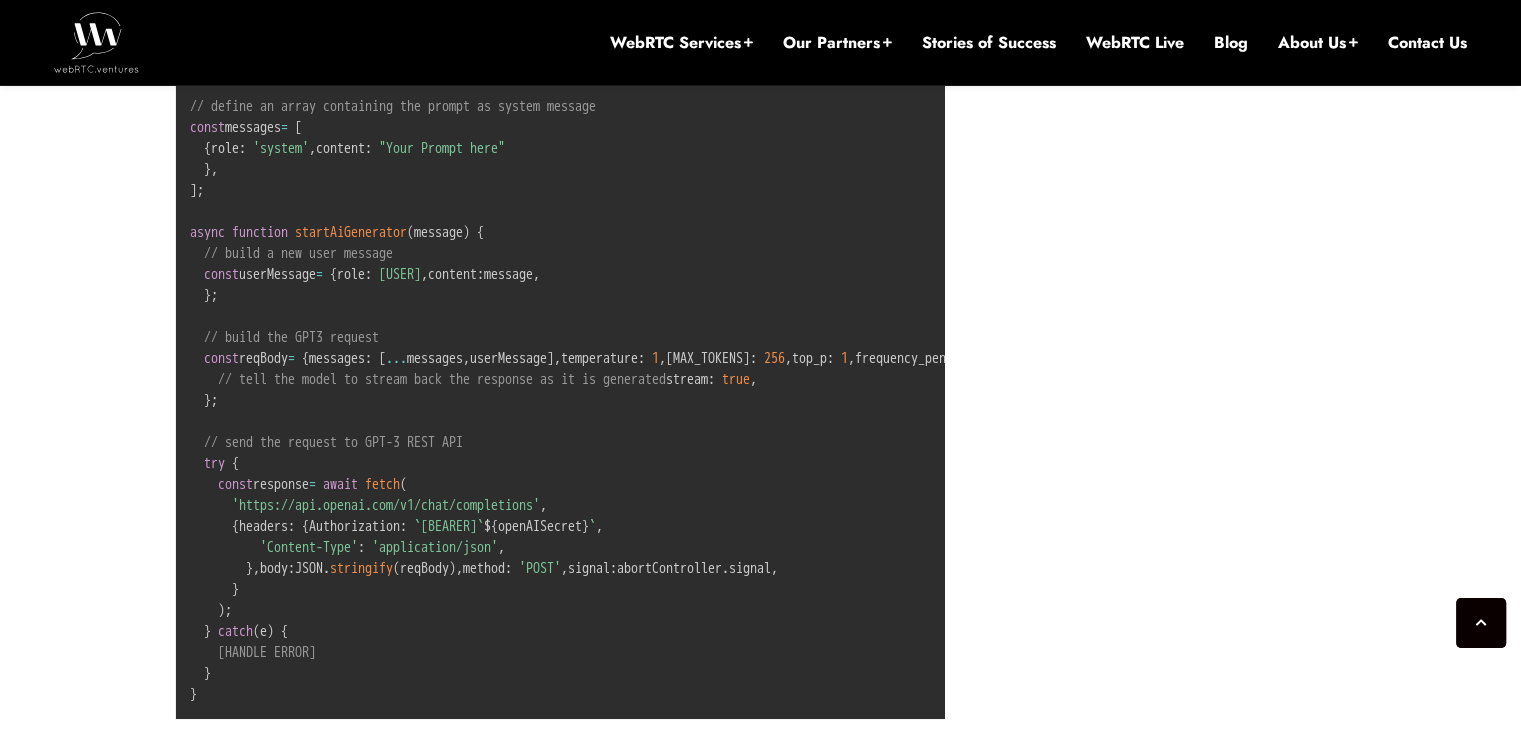 drag, startPoint x: 575, startPoint y: 197, endPoint x: 840, endPoint y: 188, distance: 265.15277 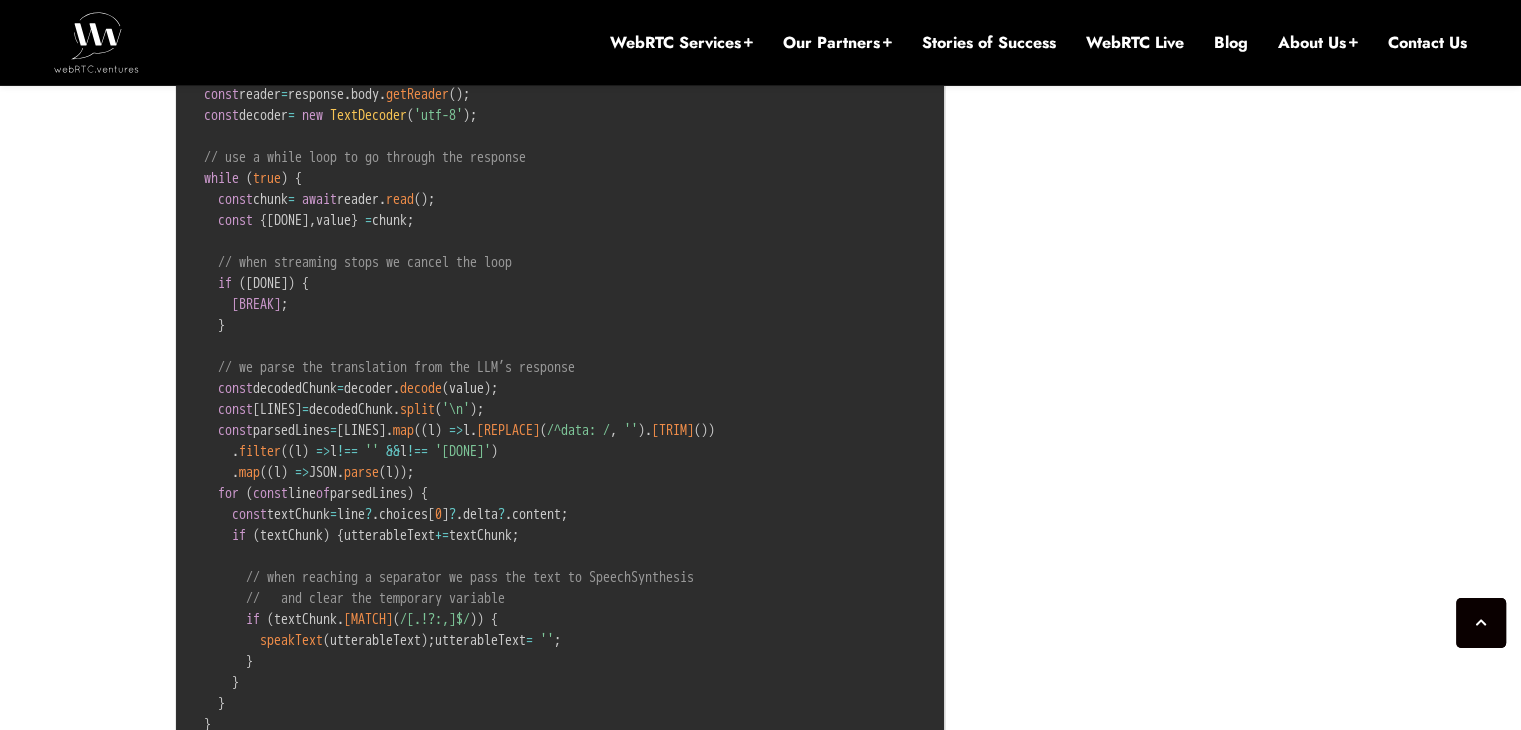scroll, scrollTop: 5024, scrollLeft: 0, axis: vertical 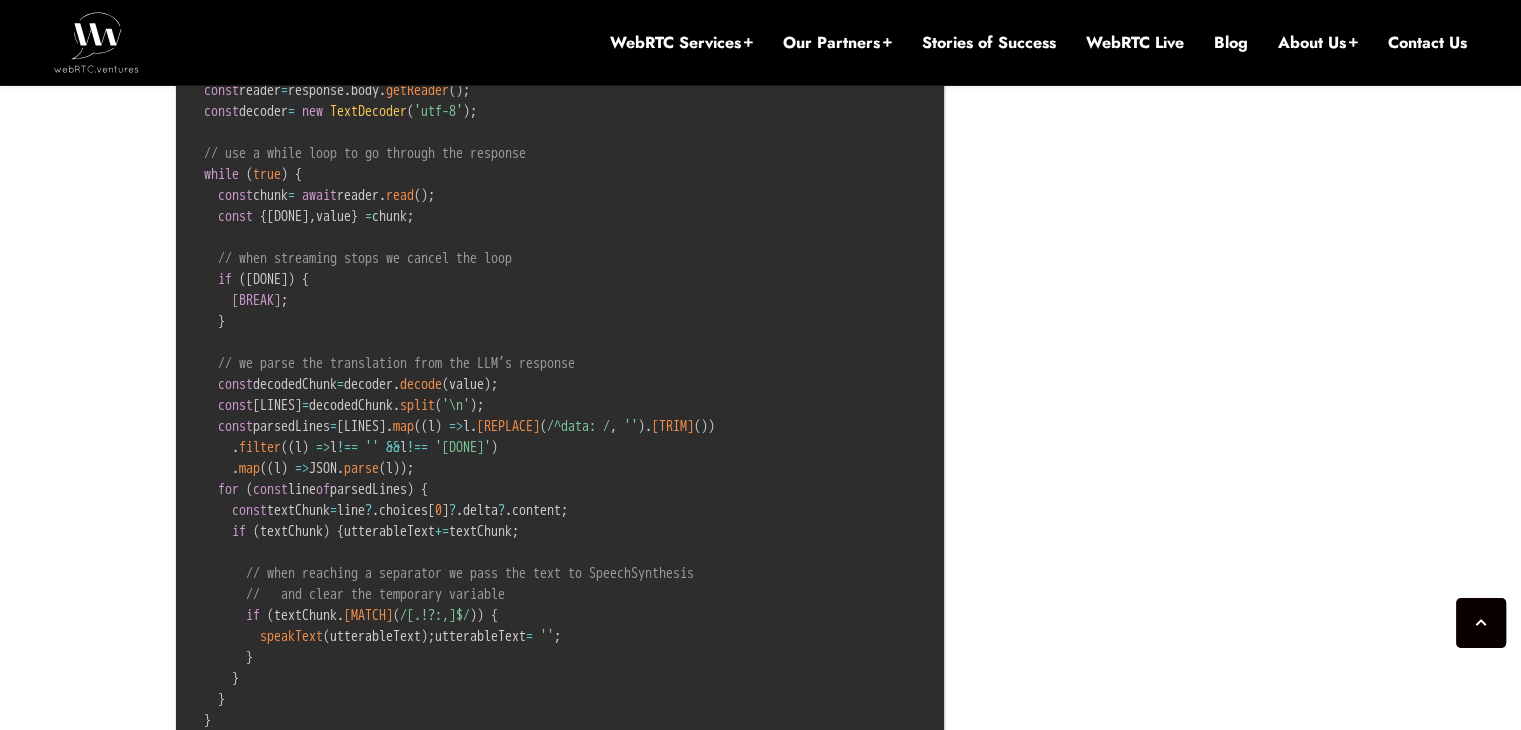 drag, startPoint x: 185, startPoint y: 397, endPoint x: 663, endPoint y: 381, distance: 478.2677 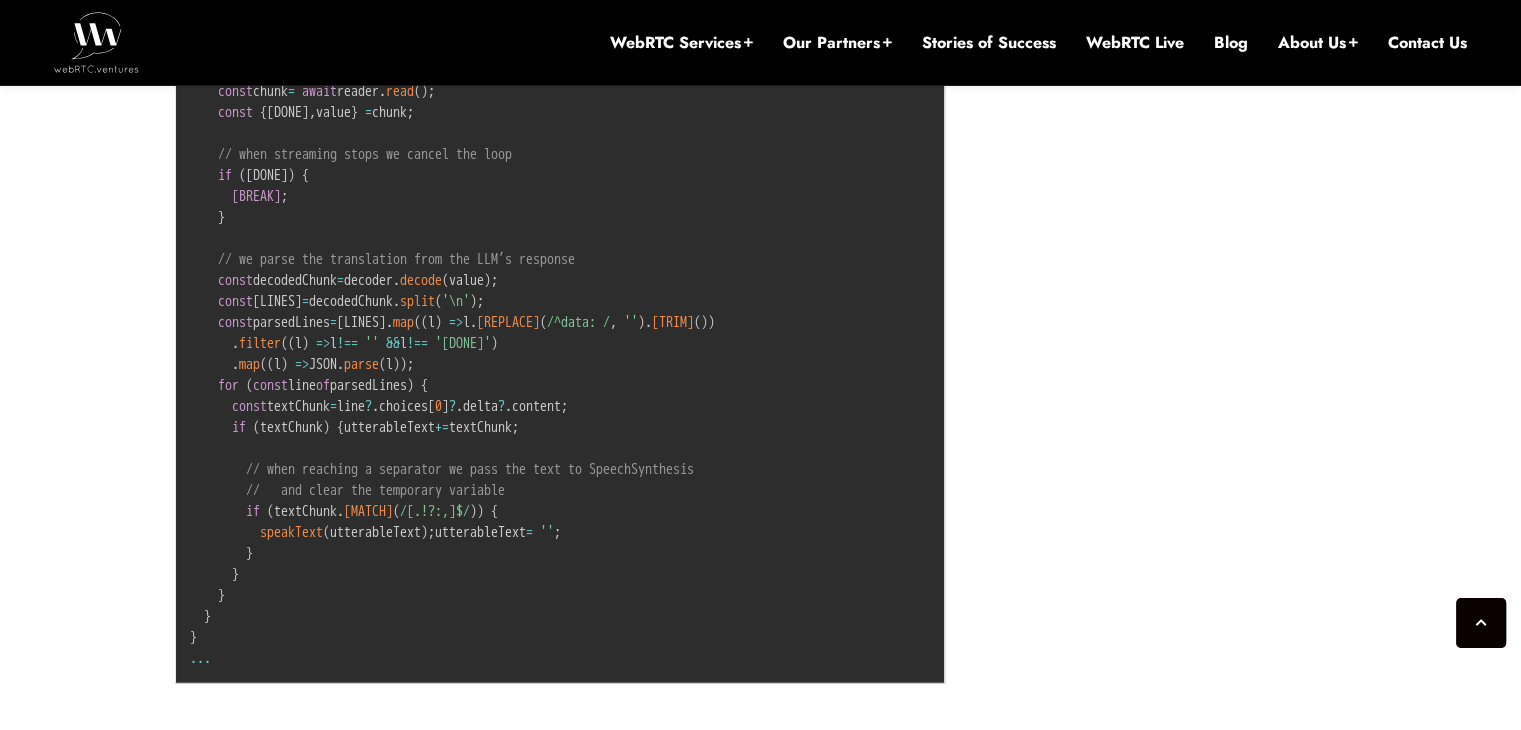 scroll, scrollTop: 5130, scrollLeft: 0, axis: vertical 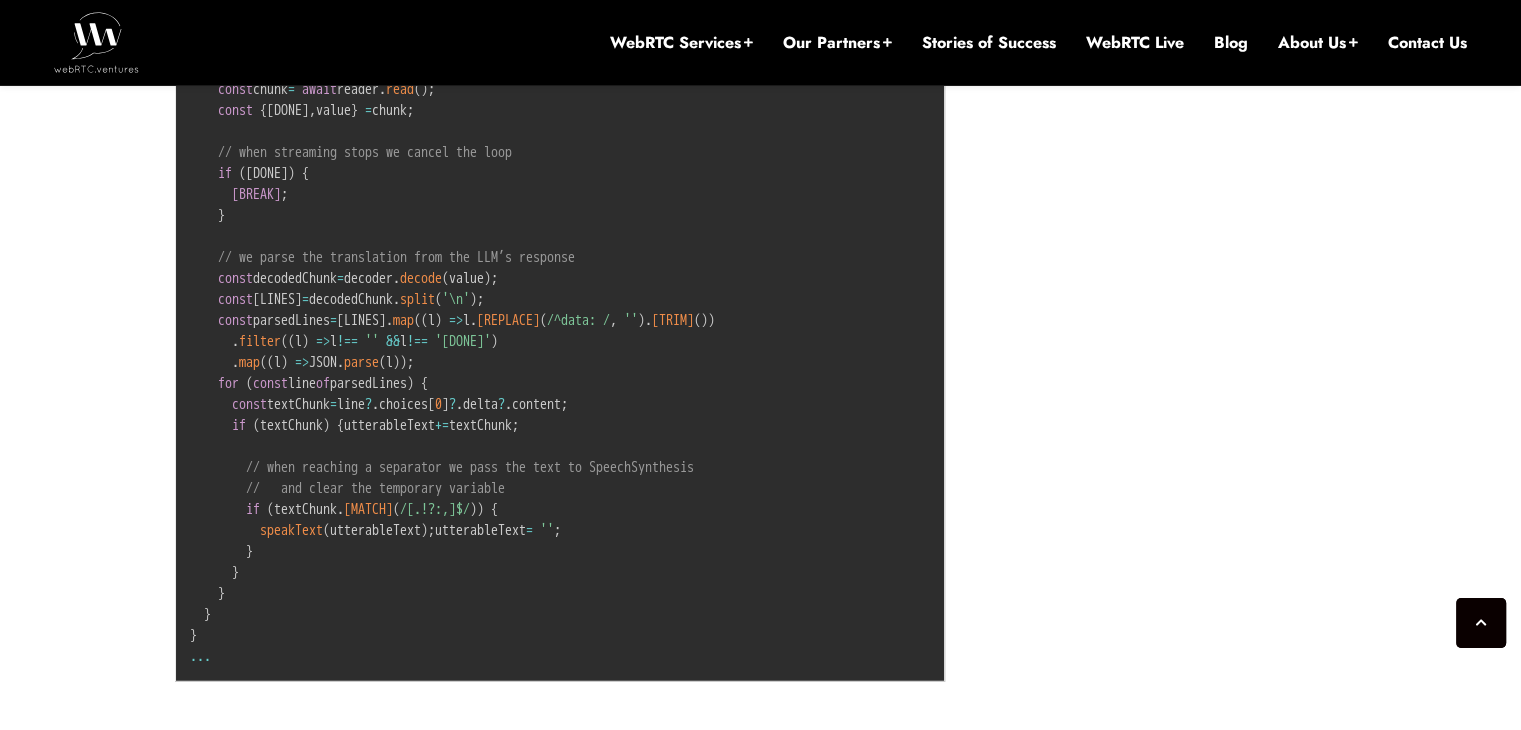 drag, startPoint x: 291, startPoint y: 389, endPoint x: 342, endPoint y: 391, distance: 51.0392 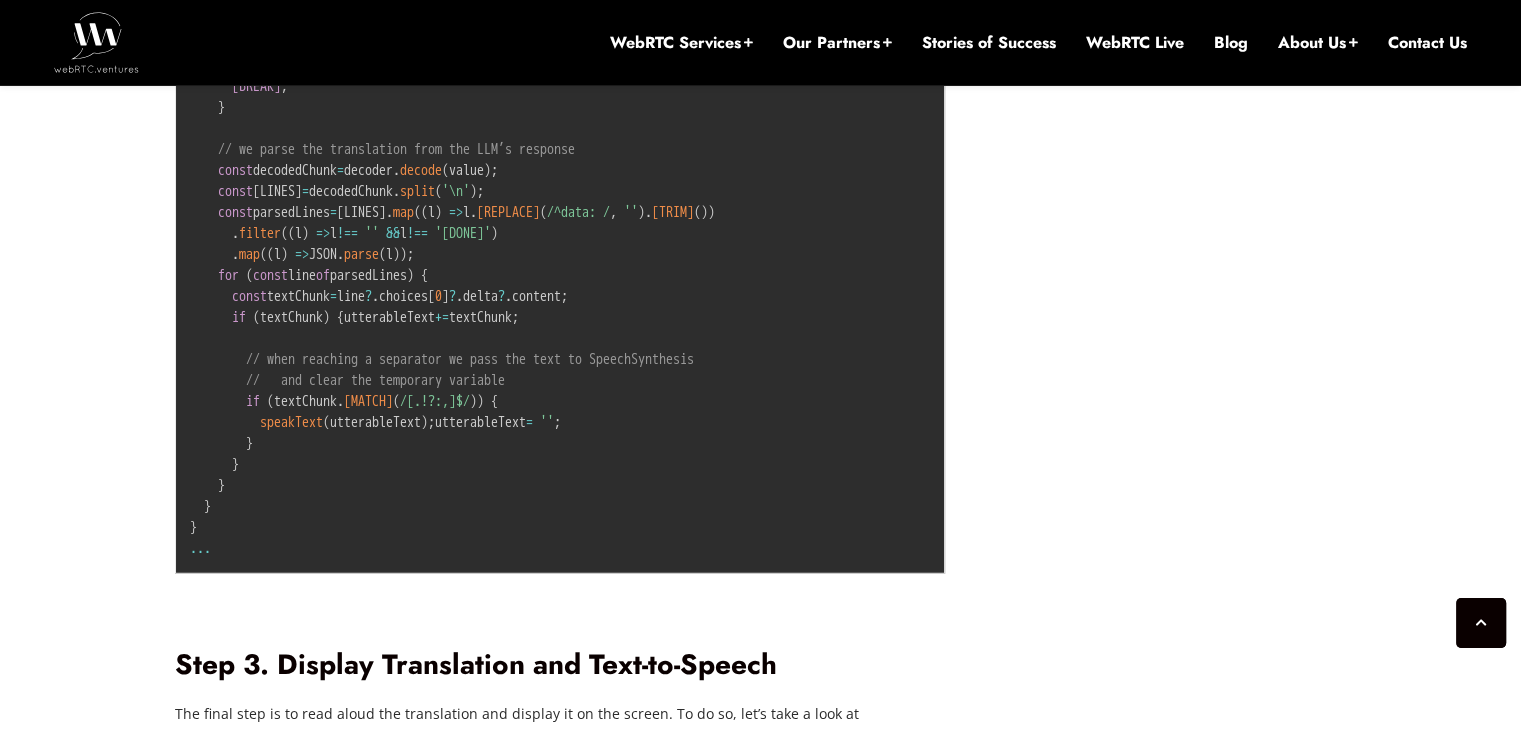 scroll, scrollTop: 5236, scrollLeft: 0, axis: vertical 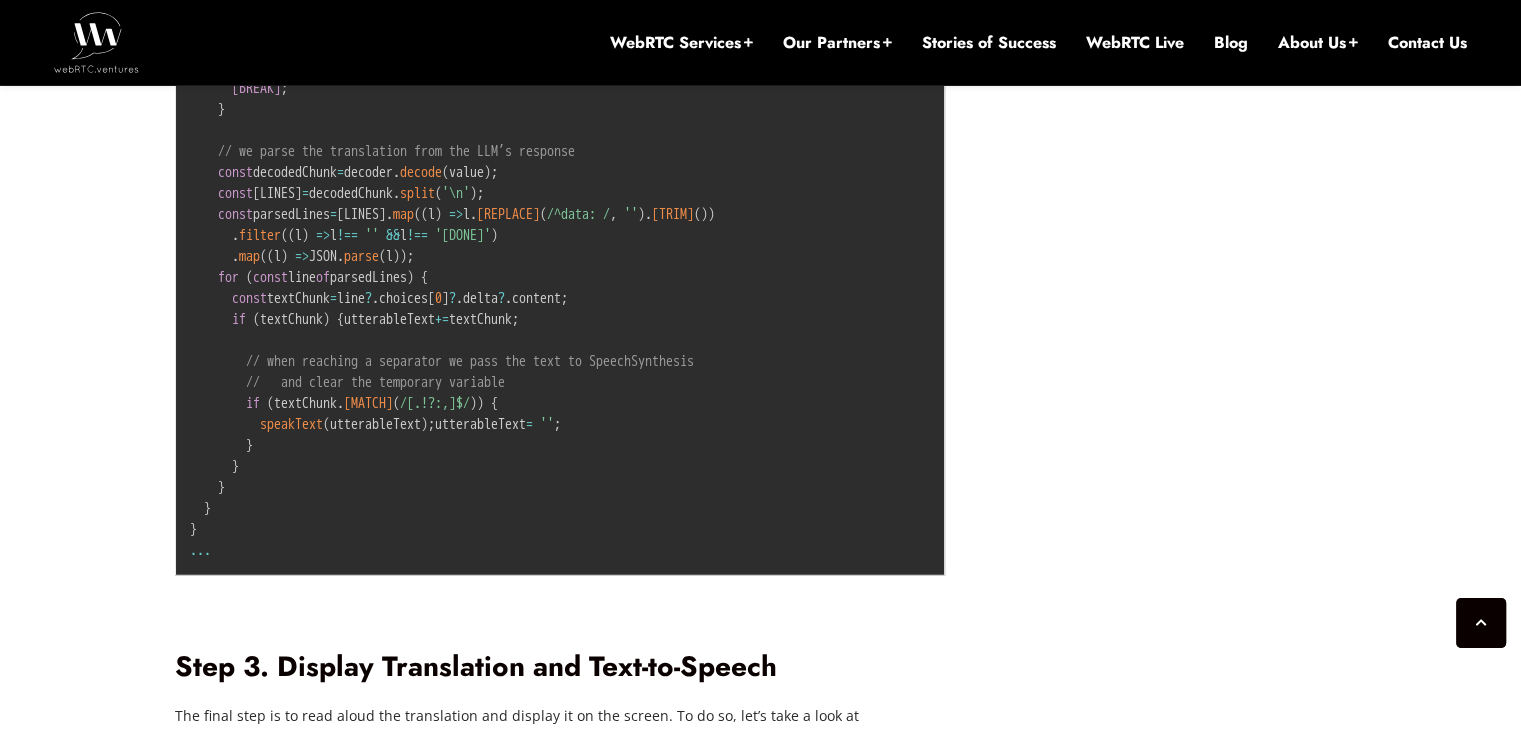 drag, startPoint x: 356, startPoint y: 344, endPoint x: 917, endPoint y: 348, distance: 561.0143 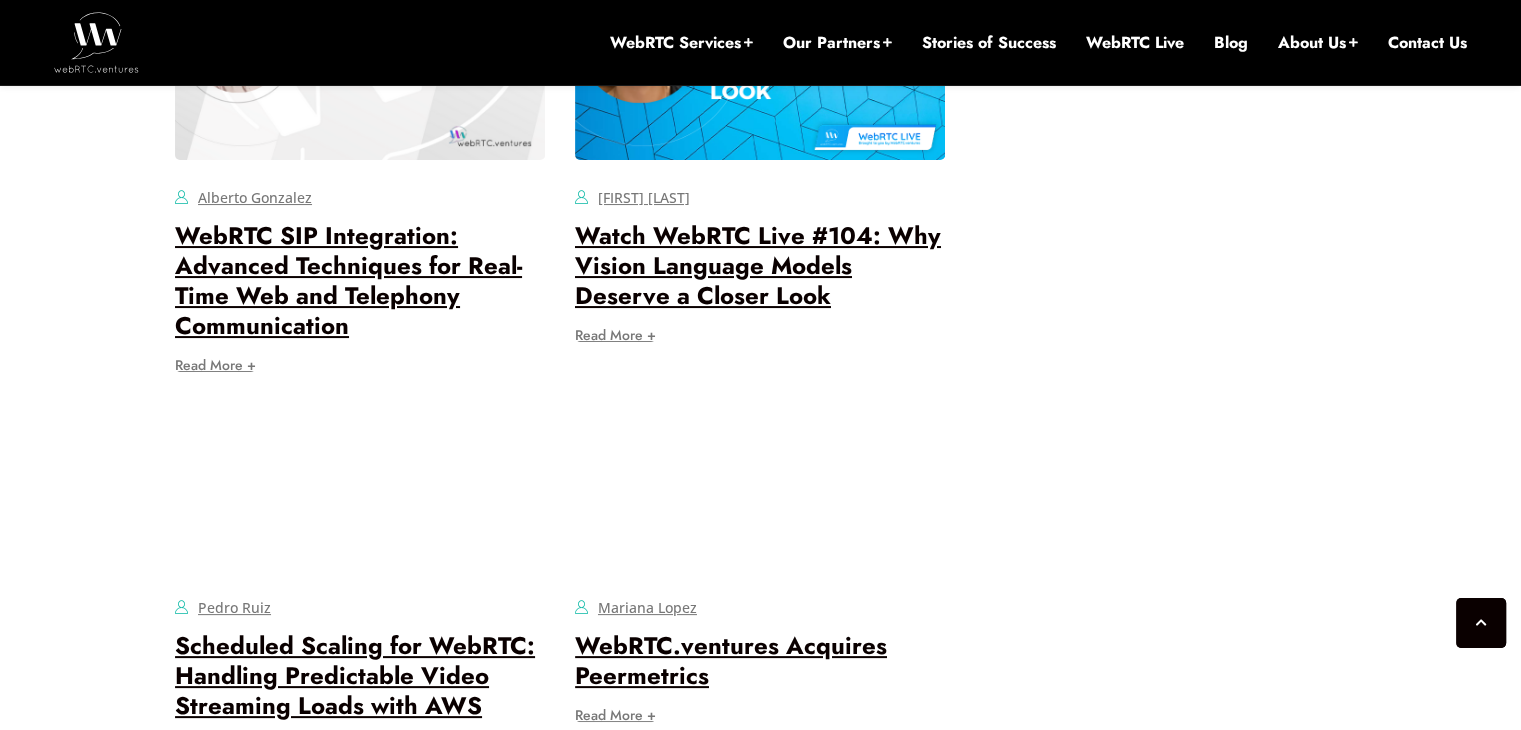 scroll, scrollTop: 7834, scrollLeft: 0, axis: vertical 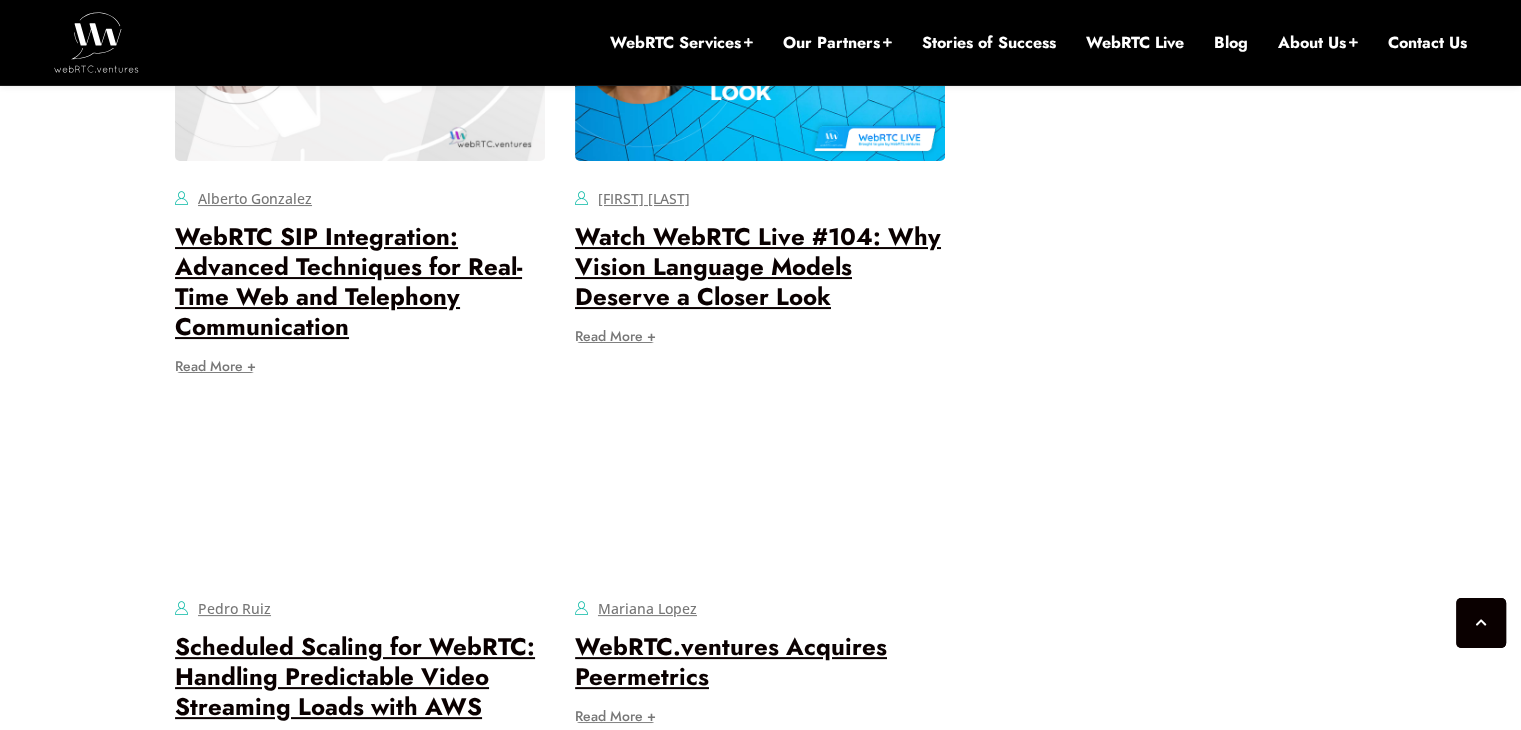 drag, startPoint x: 188, startPoint y: 265, endPoint x: 905, endPoint y: 286, distance: 717.3075 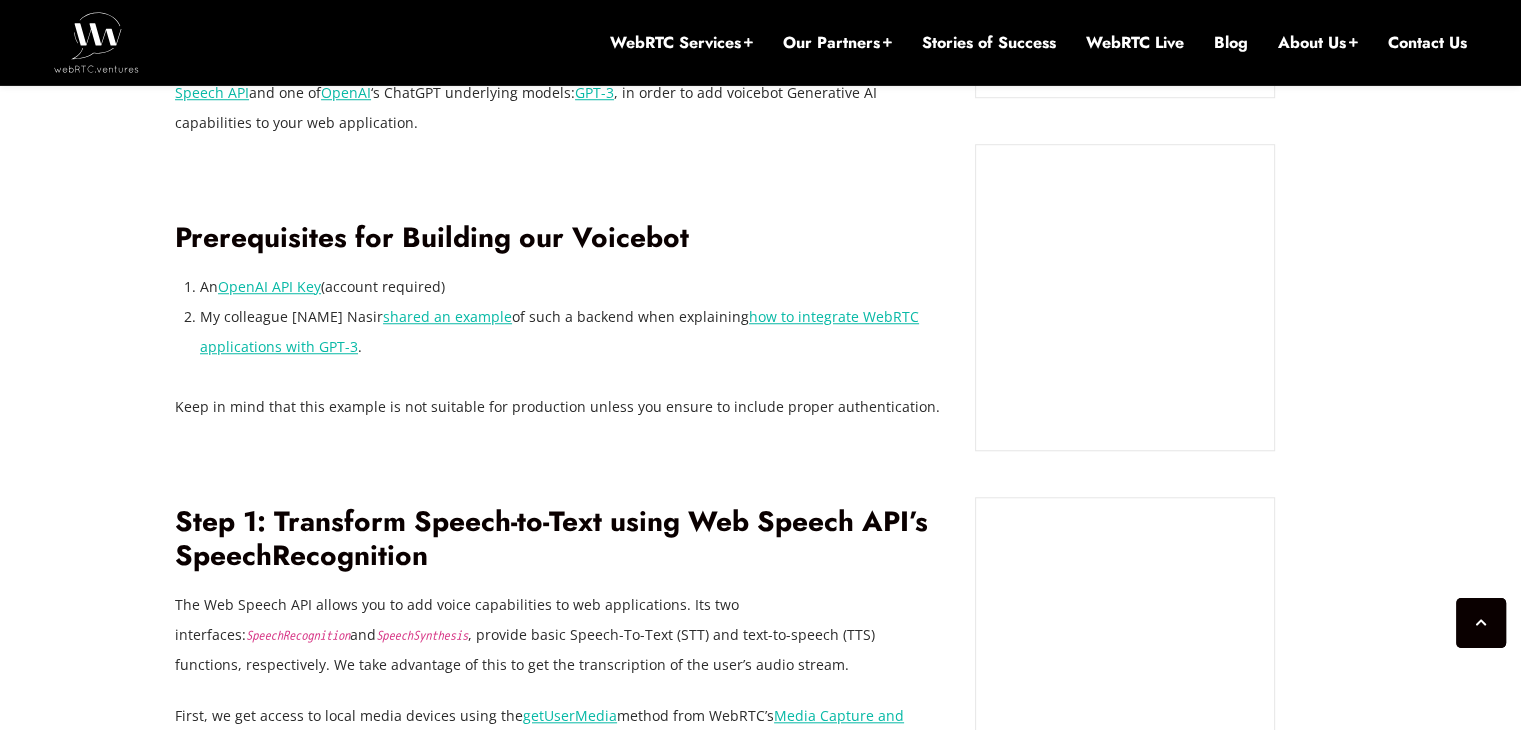 scroll, scrollTop: 1559, scrollLeft: 0, axis: vertical 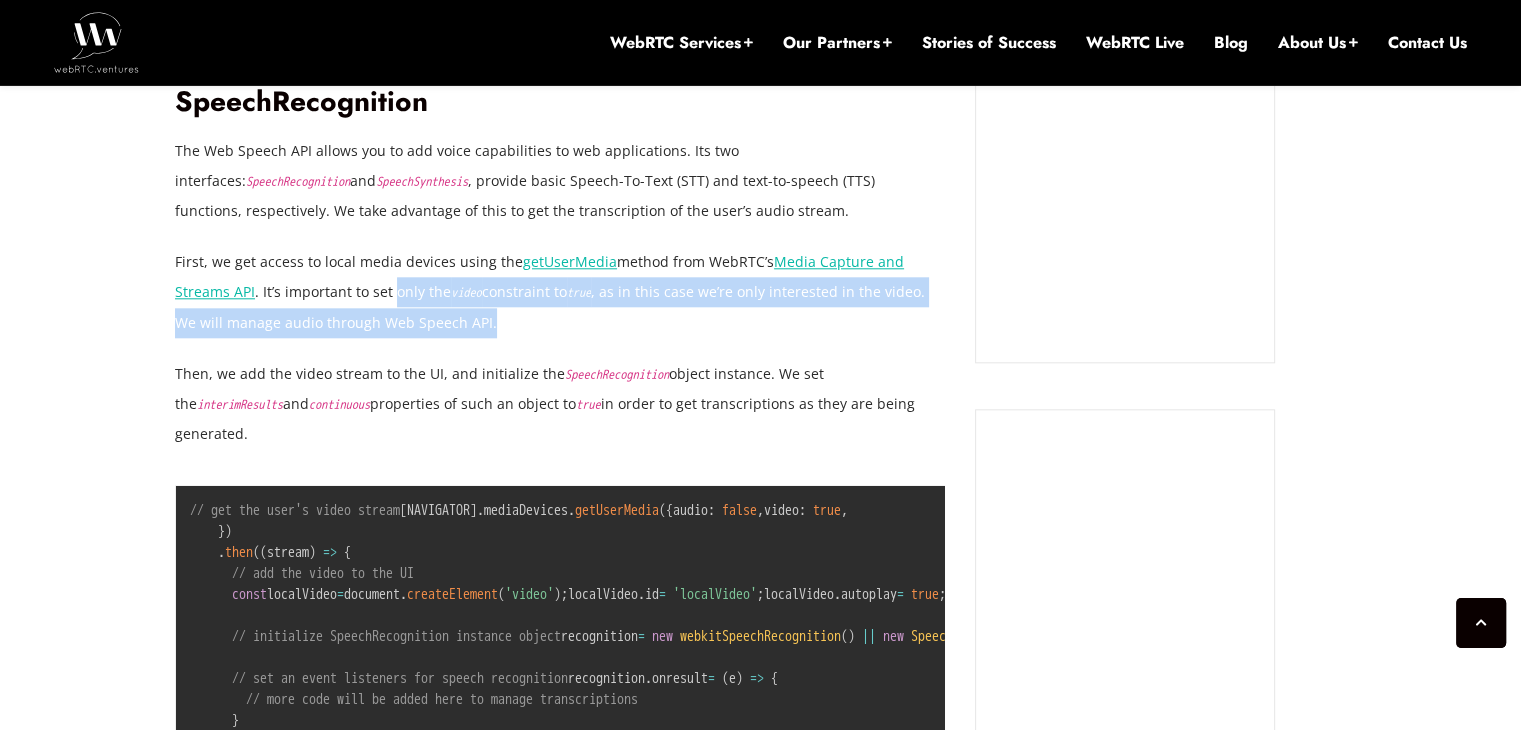 drag, startPoint x: 391, startPoint y: 296, endPoint x: 603, endPoint y: 310, distance: 212.46176 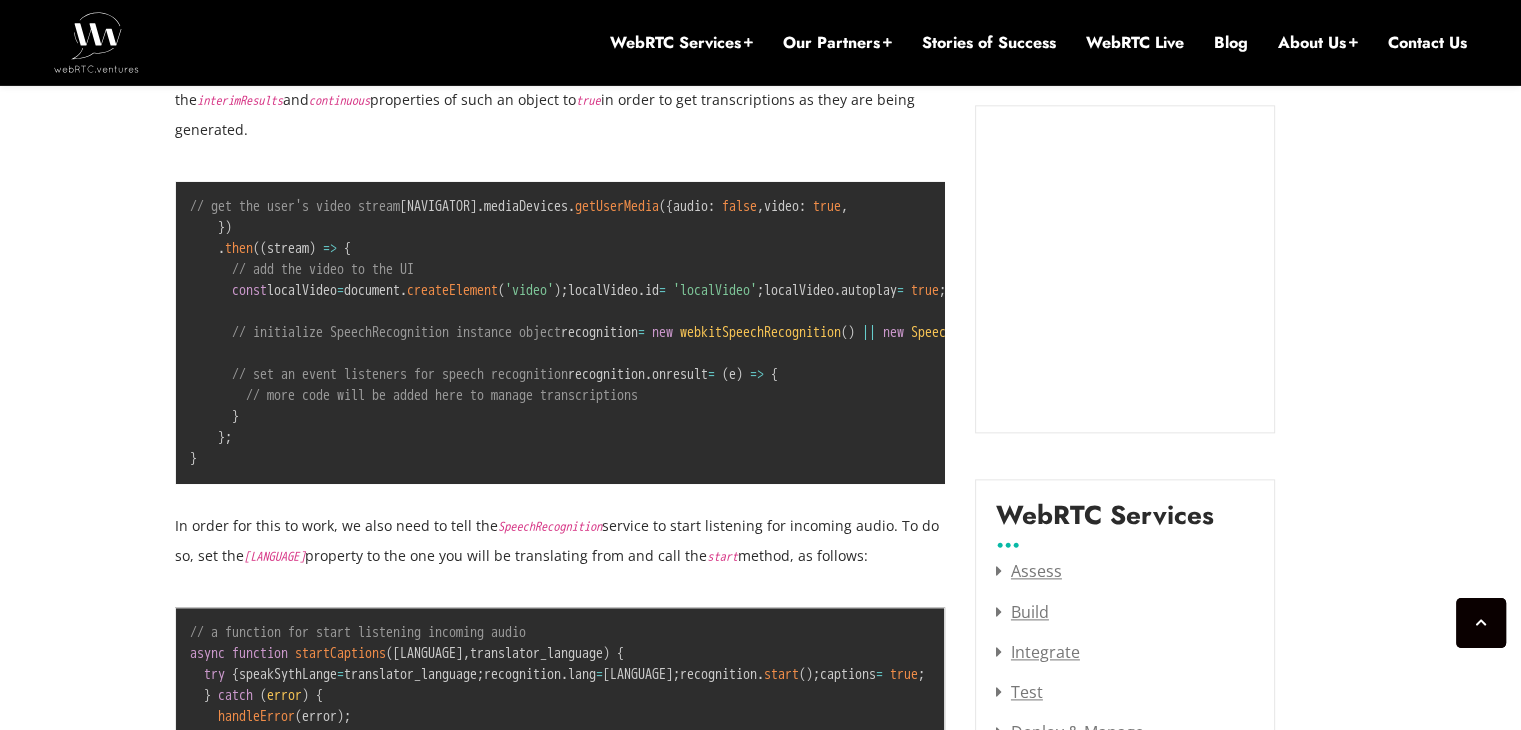 scroll, scrollTop: 2347, scrollLeft: 0, axis: vertical 